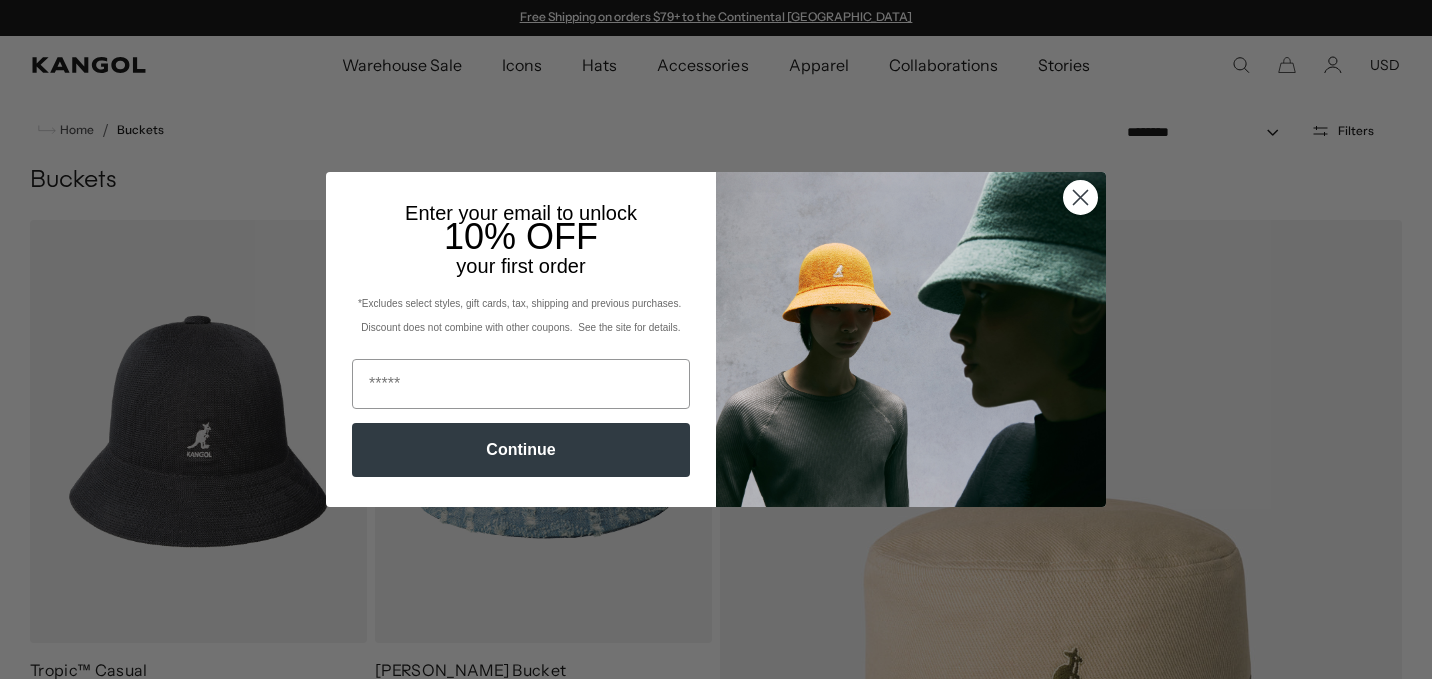 scroll, scrollTop: 0, scrollLeft: 0, axis: both 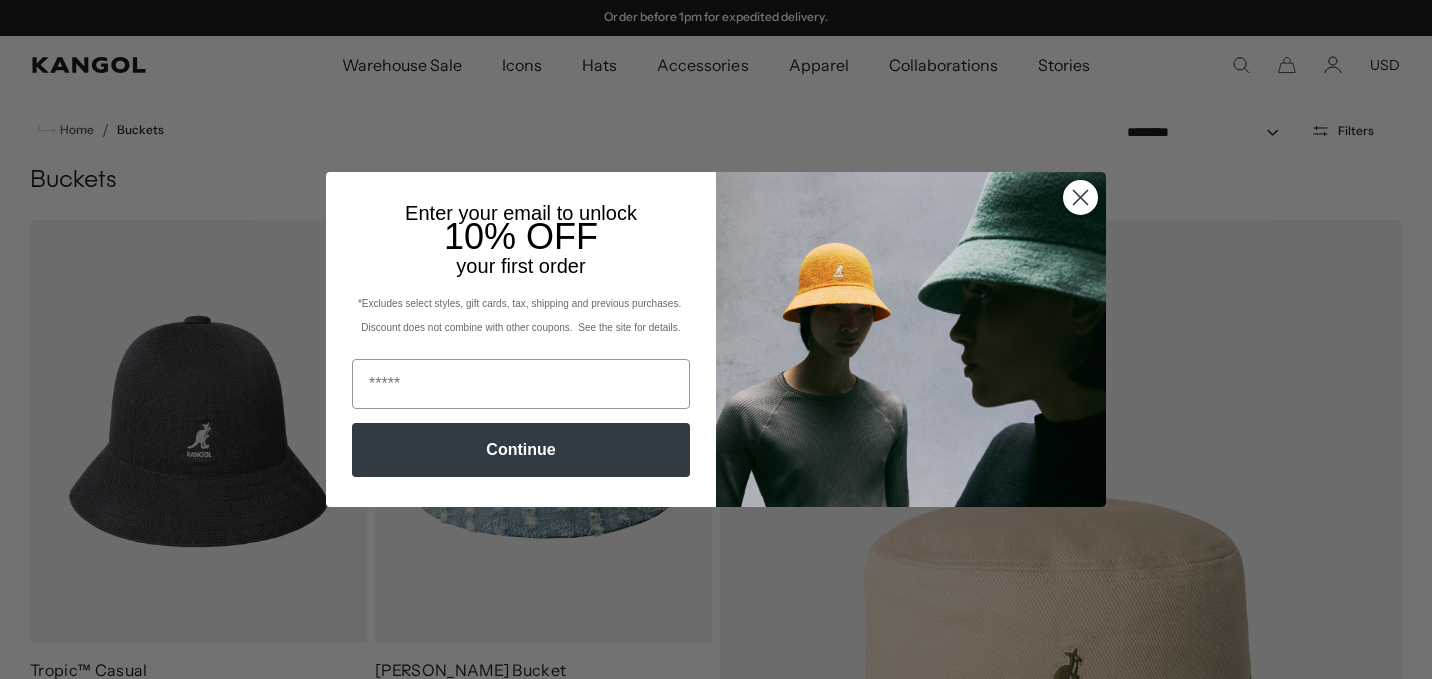 click 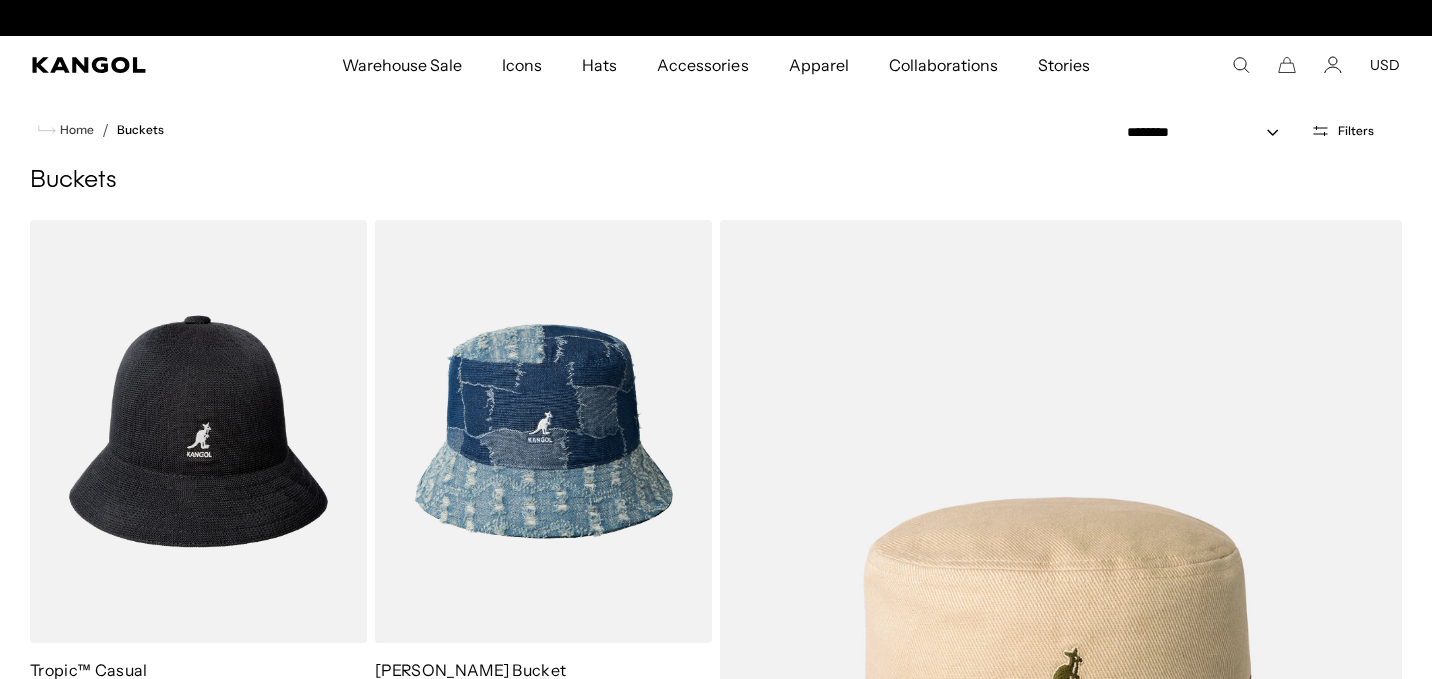 click on "Filters" at bounding box center (1356, 131) 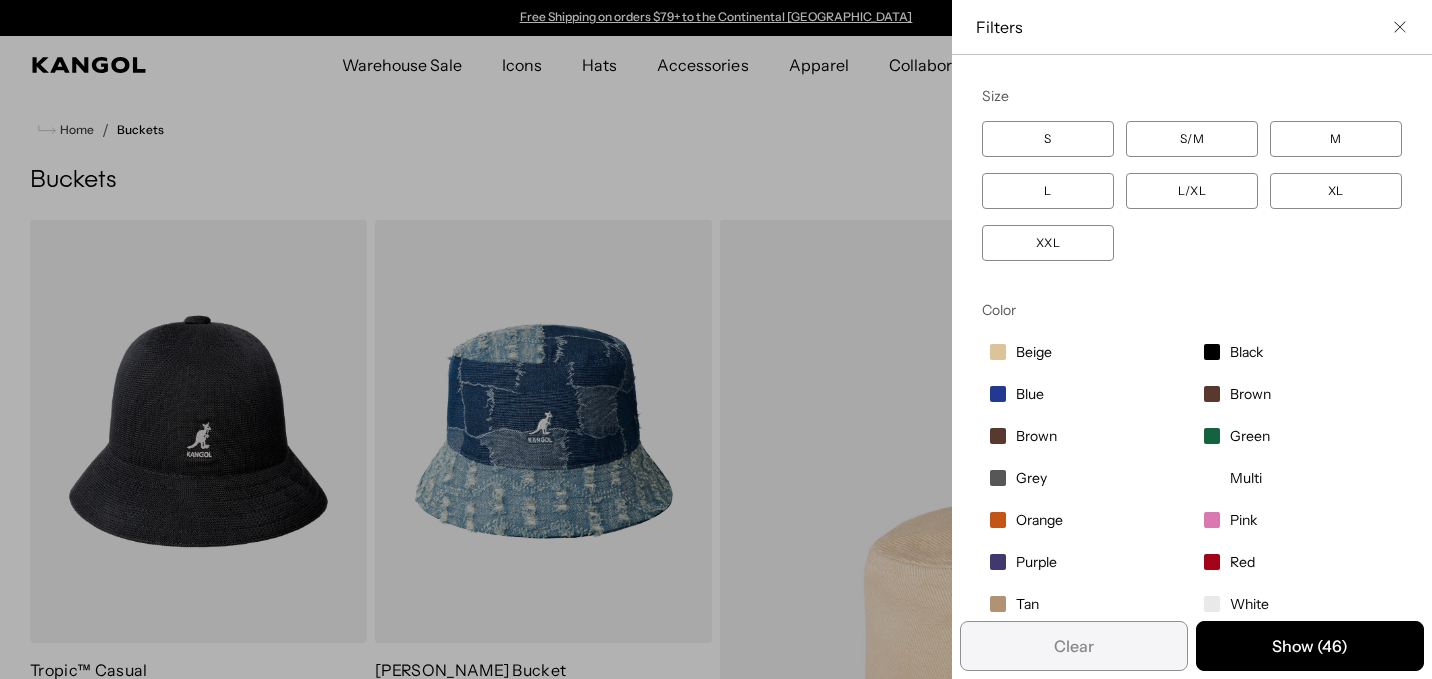 click on "Black" at bounding box center [1299, 352] 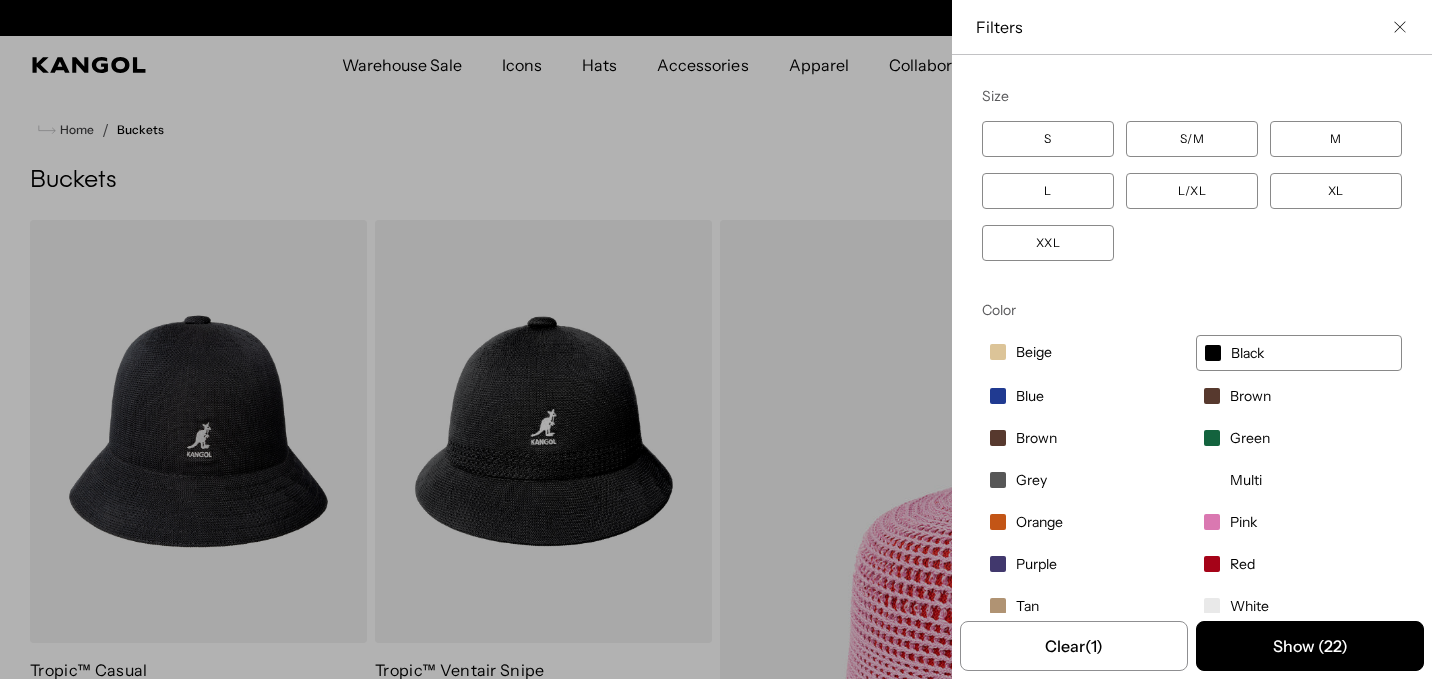 scroll, scrollTop: 0, scrollLeft: 412, axis: horizontal 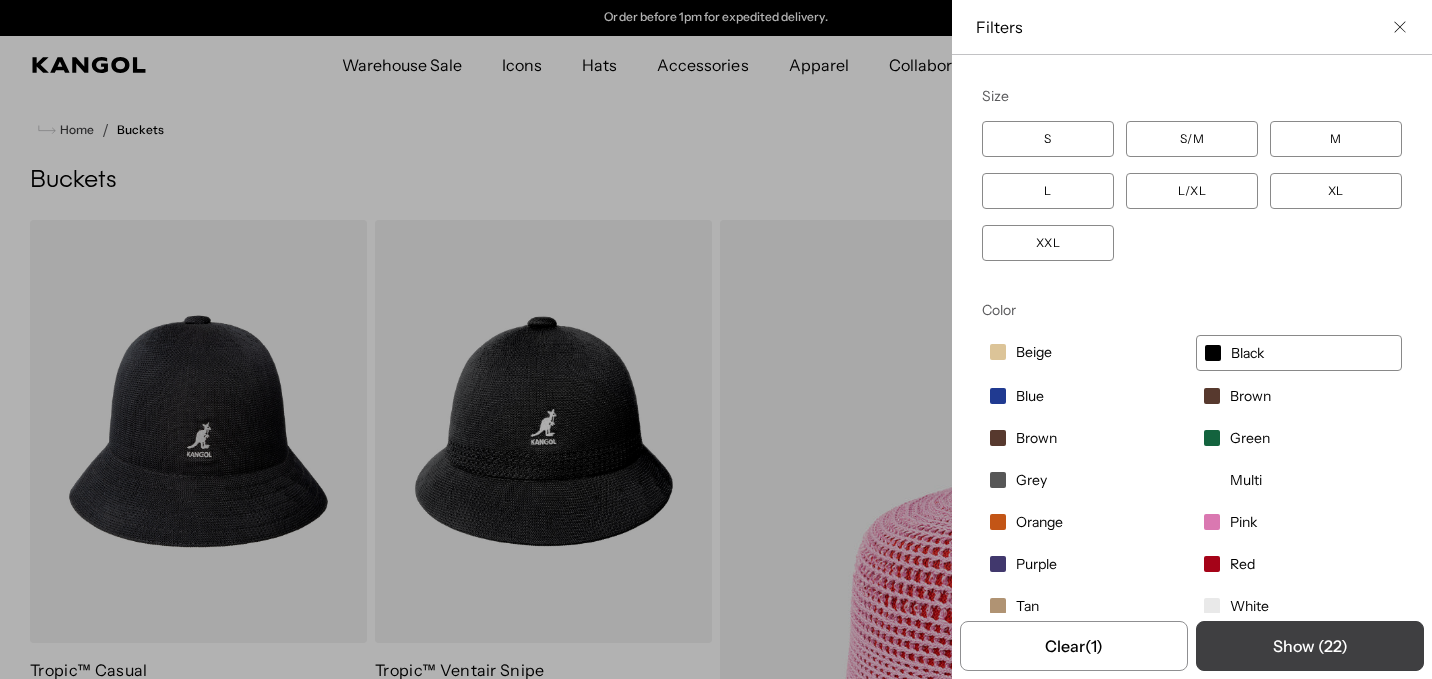 click on "Show ( 22 )" at bounding box center [1310, 646] 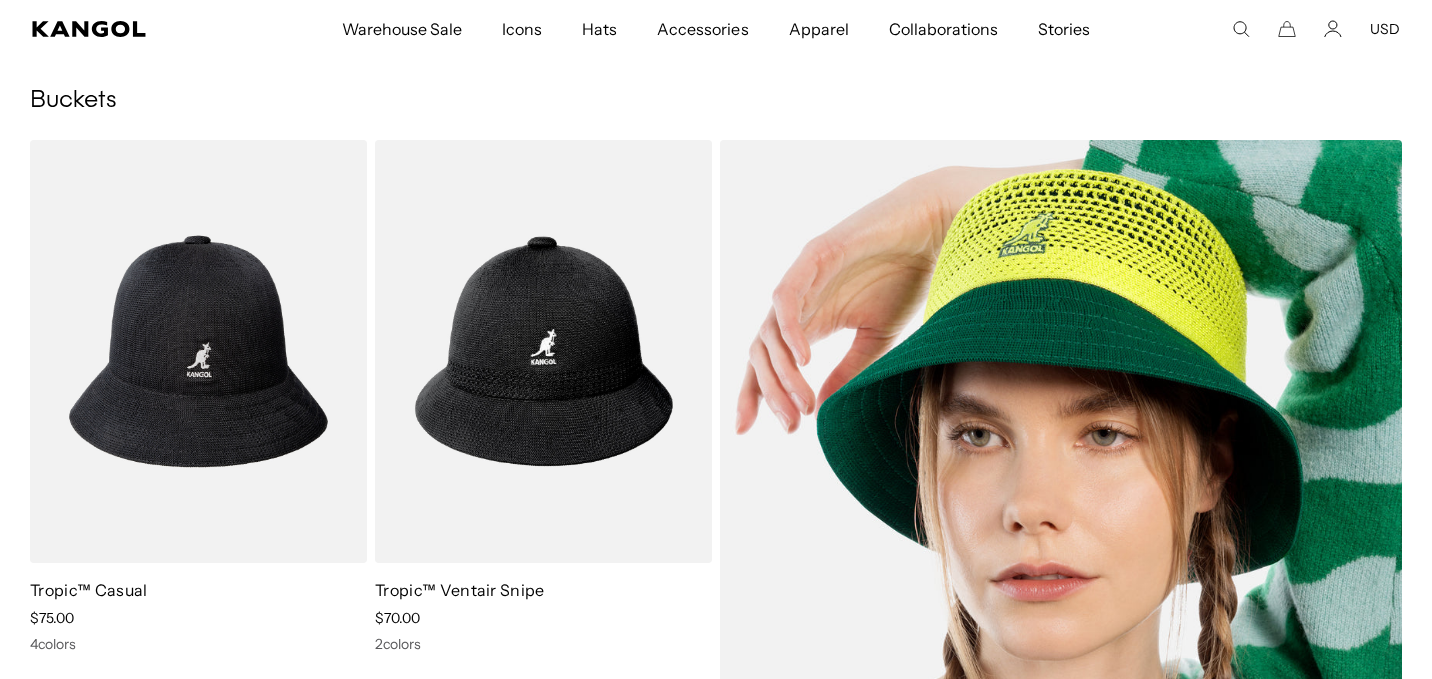 scroll, scrollTop: 78, scrollLeft: 0, axis: vertical 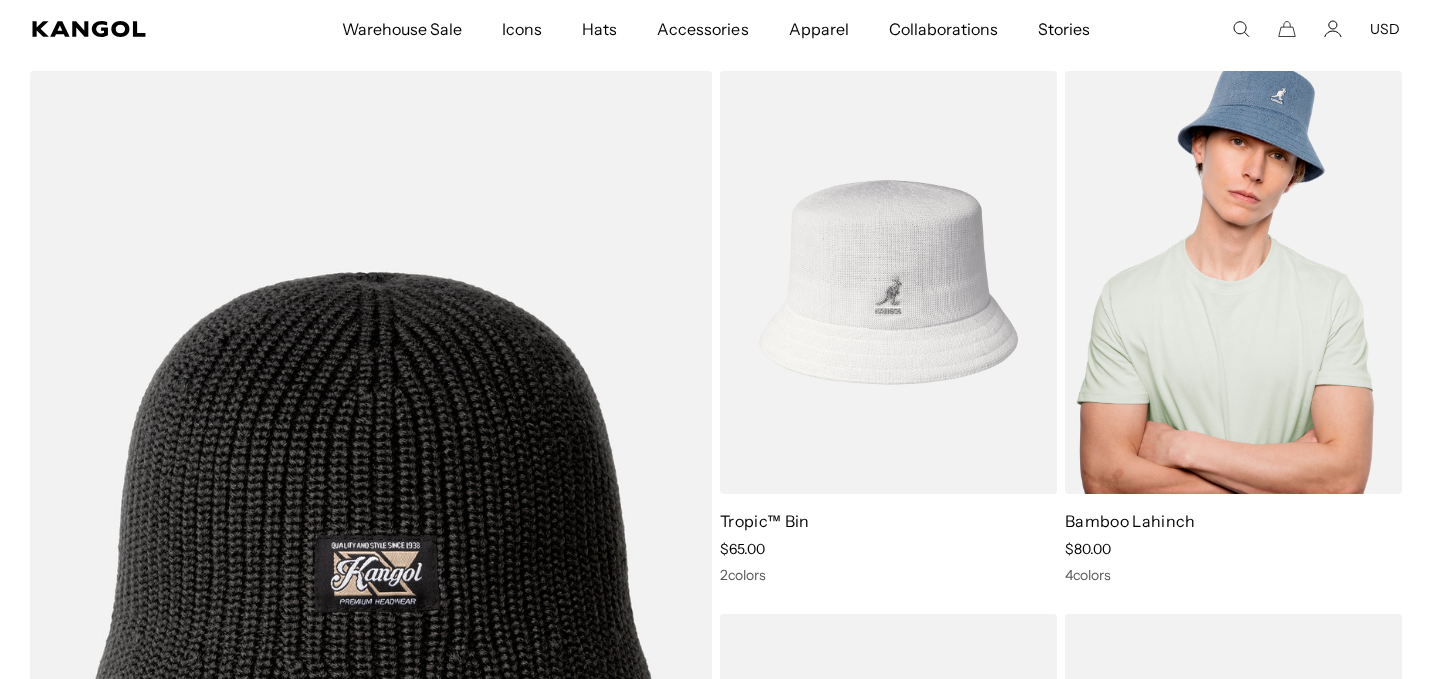 type 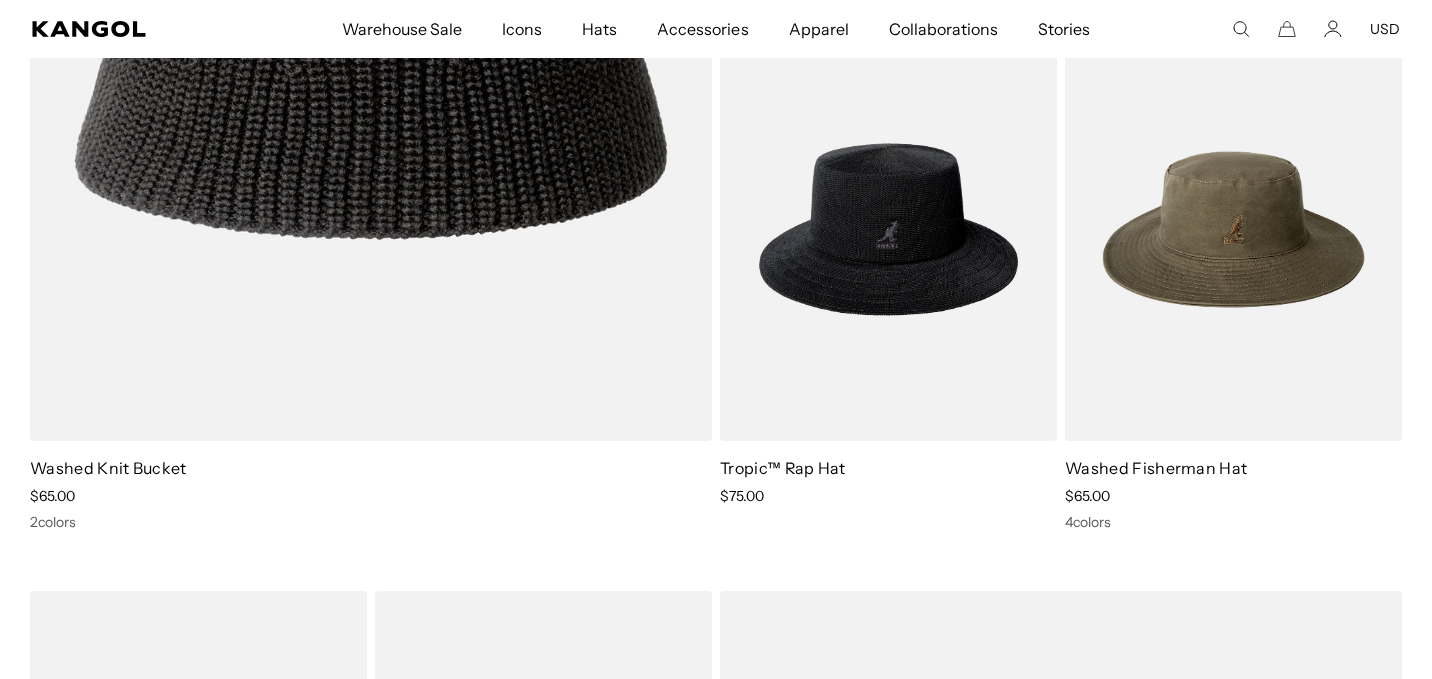 scroll, scrollTop: 2131, scrollLeft: 0, axis: vertical 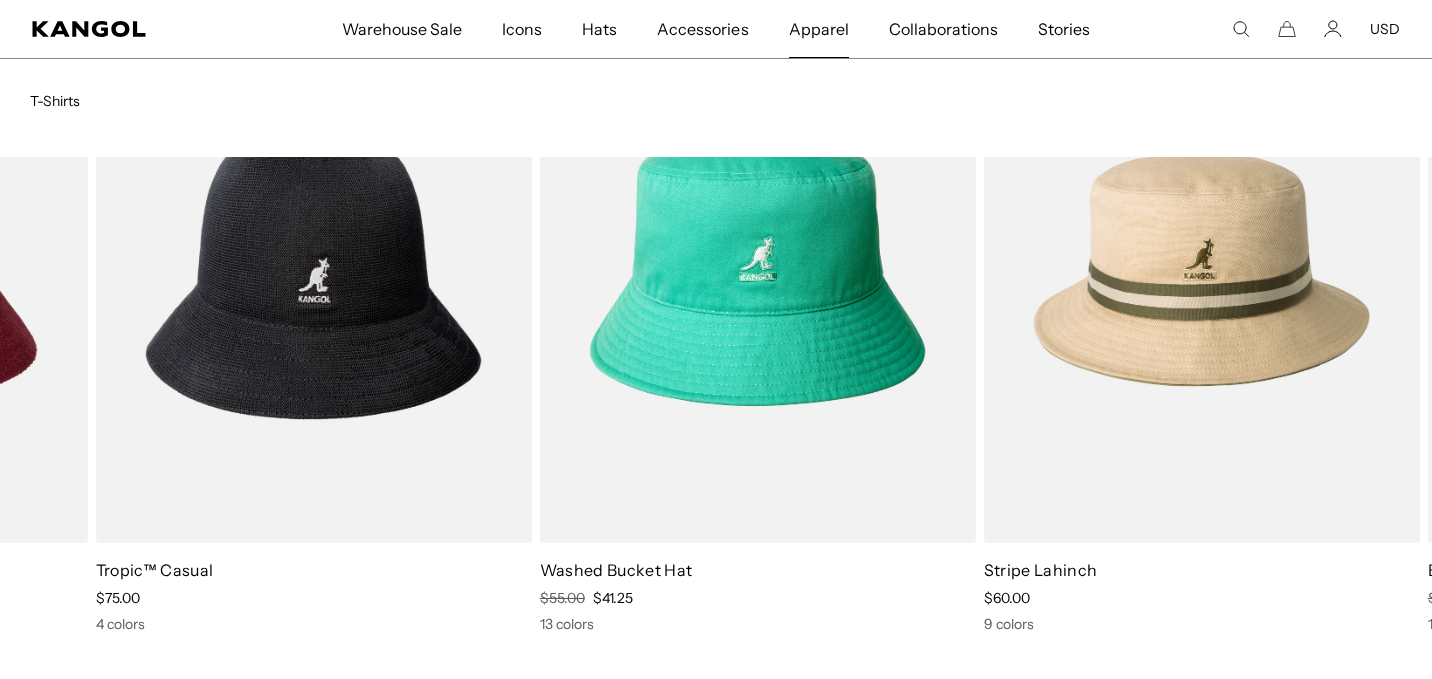 drag, startPoint x: 275, startPoint y: 375, endPoint x: 807, endPoint y: 3, distance: 649.1595 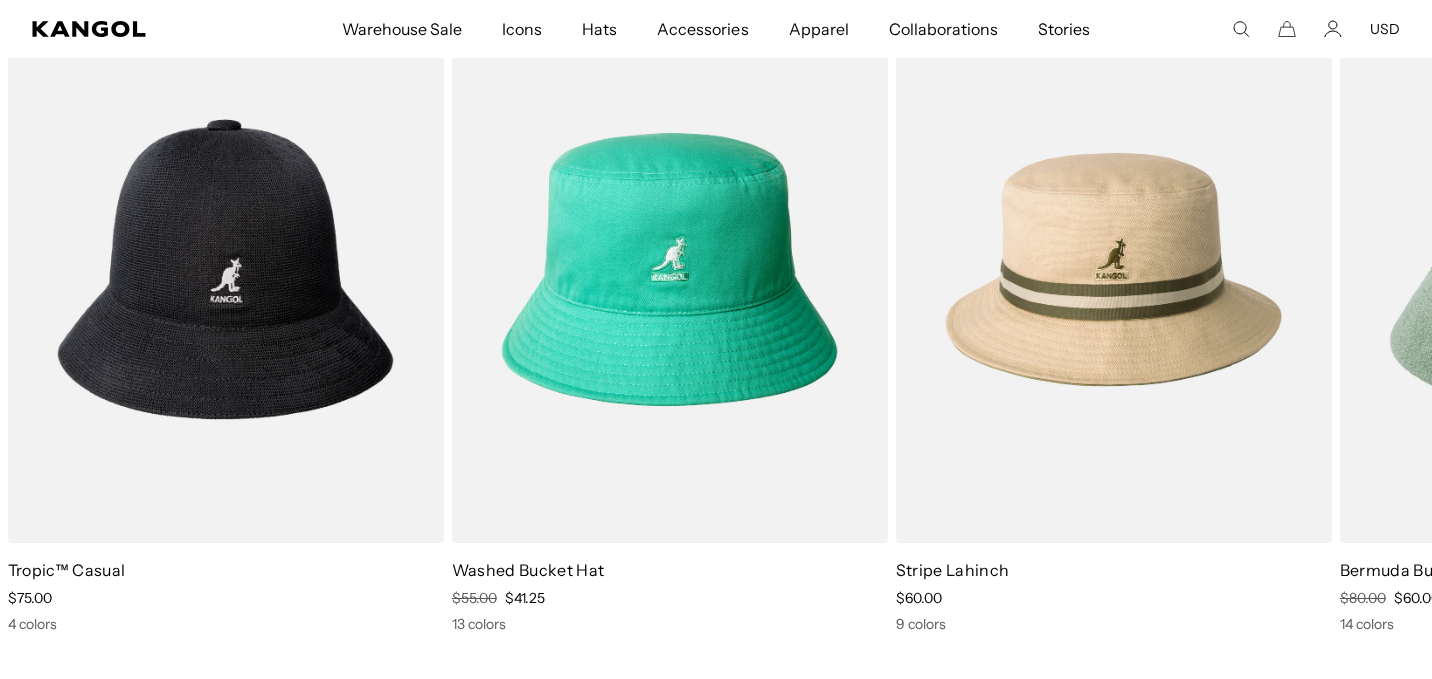 scroll, scrollTop: 0, scrollLeft: 0, axis: both 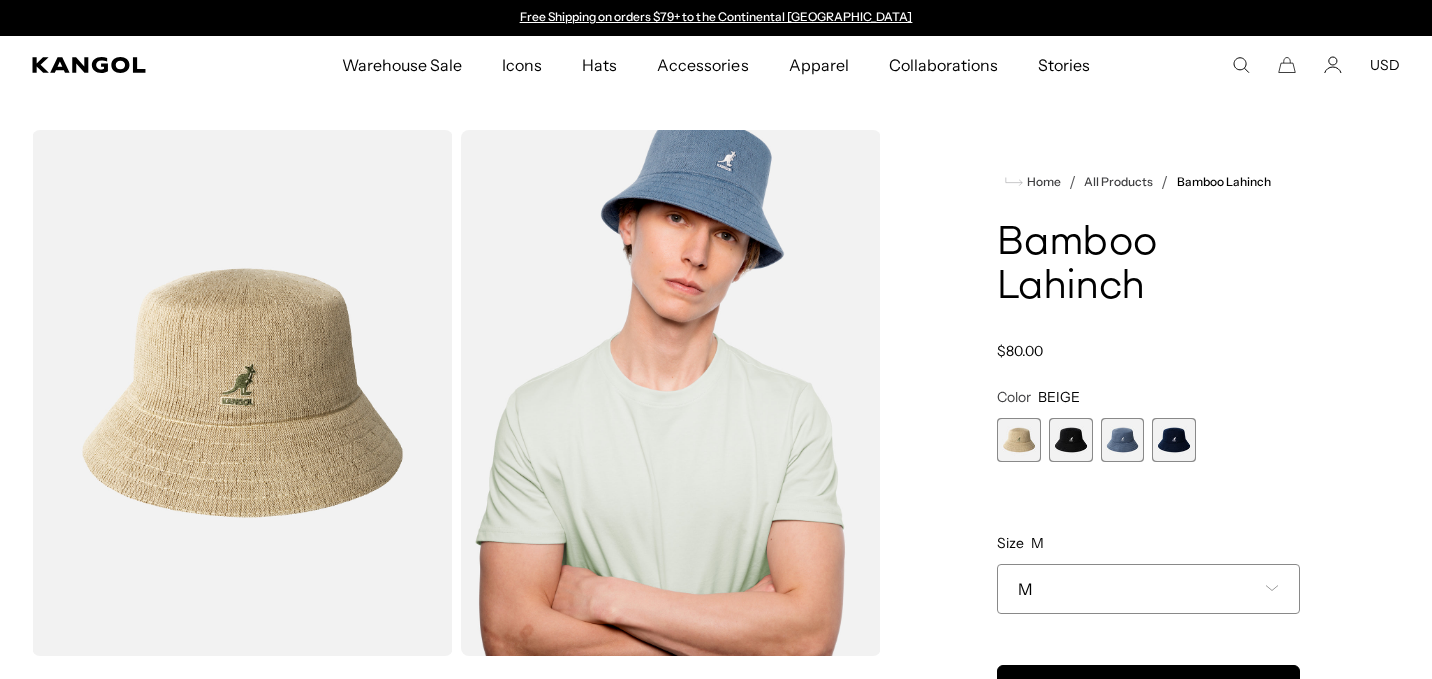 click at bounding box center (1071, 440) 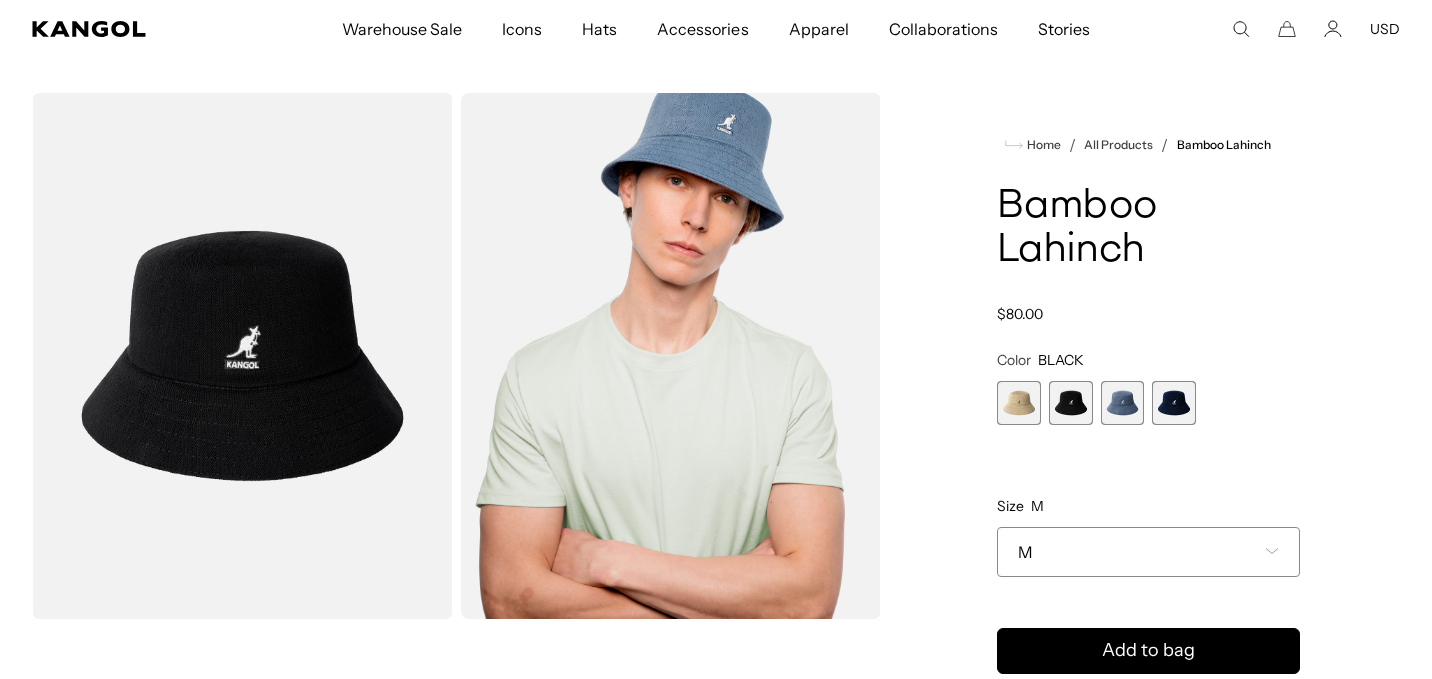 scroll, scrollTop: 314, scrollLeft: 0, axis: vertical 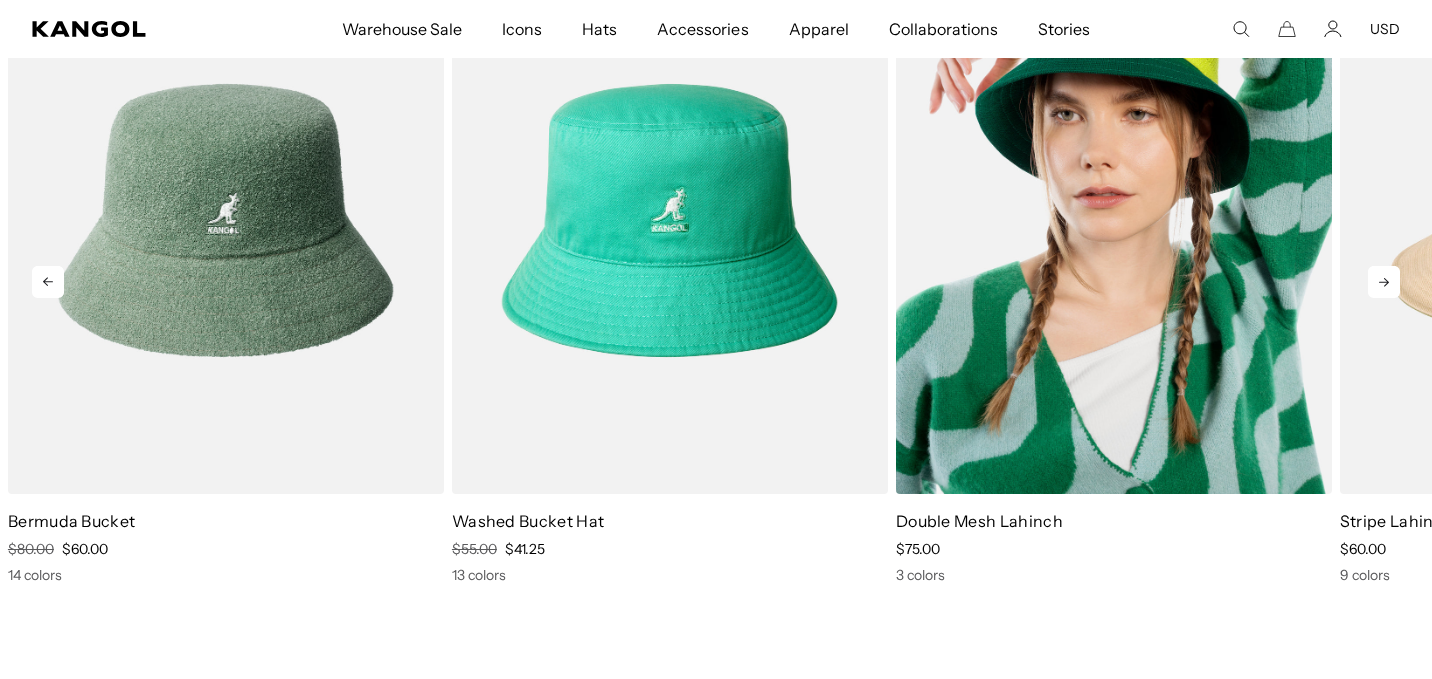 click at bounding box center [1114, 220] 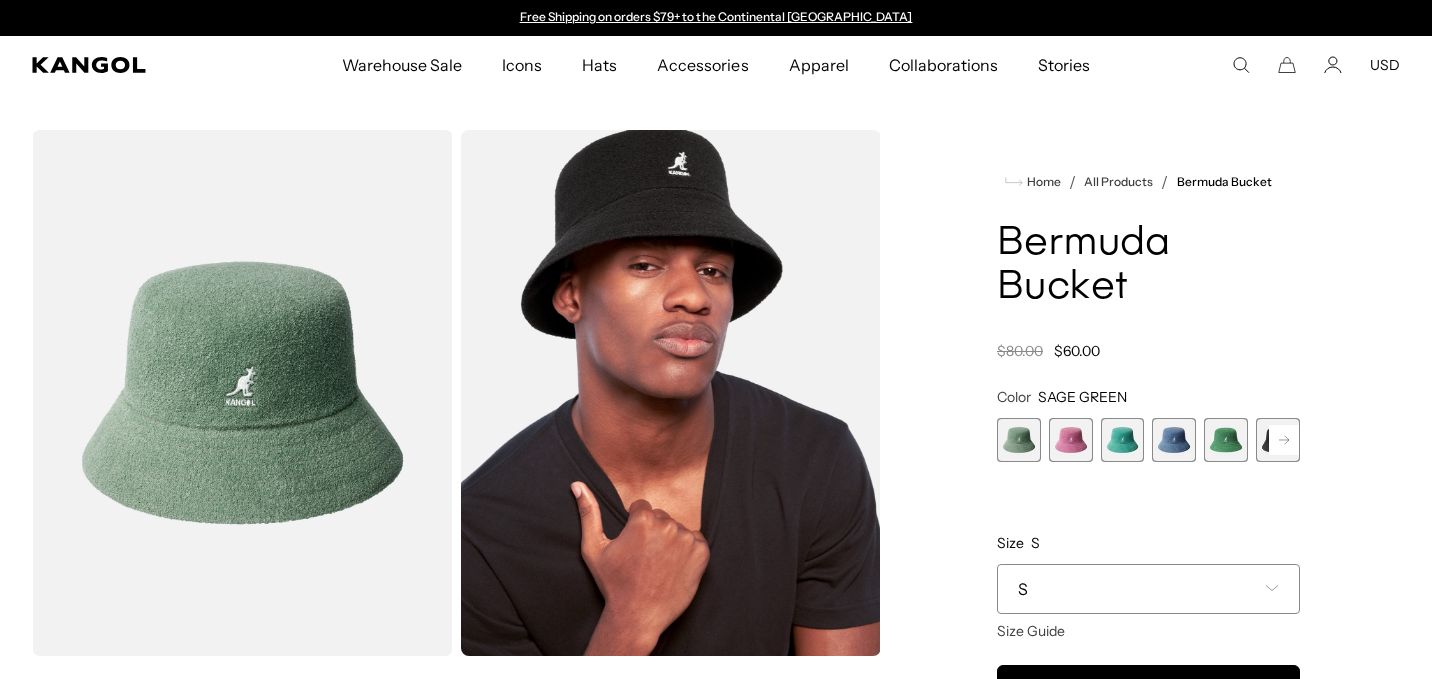 scroll, scrollTop: 0, scrollLeft: 0, axis: both 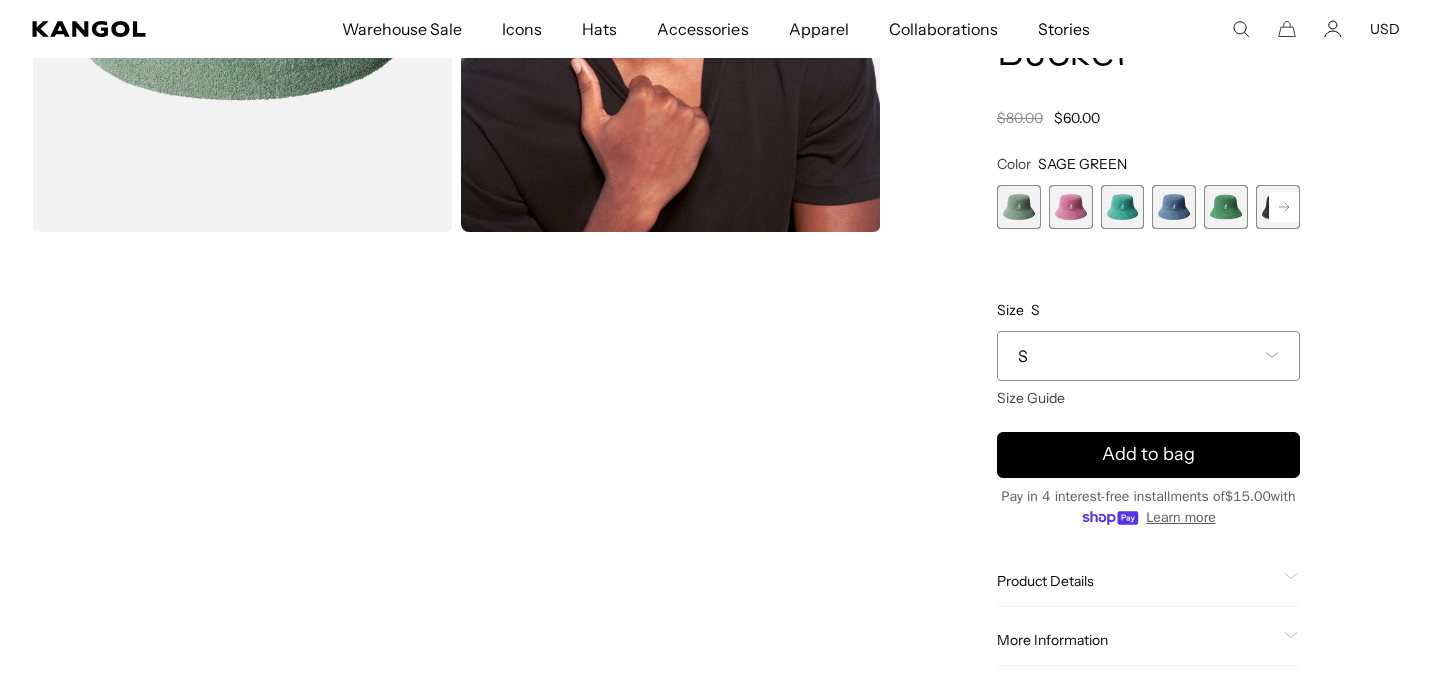 click on "S" at bounding box center [1148, 356] 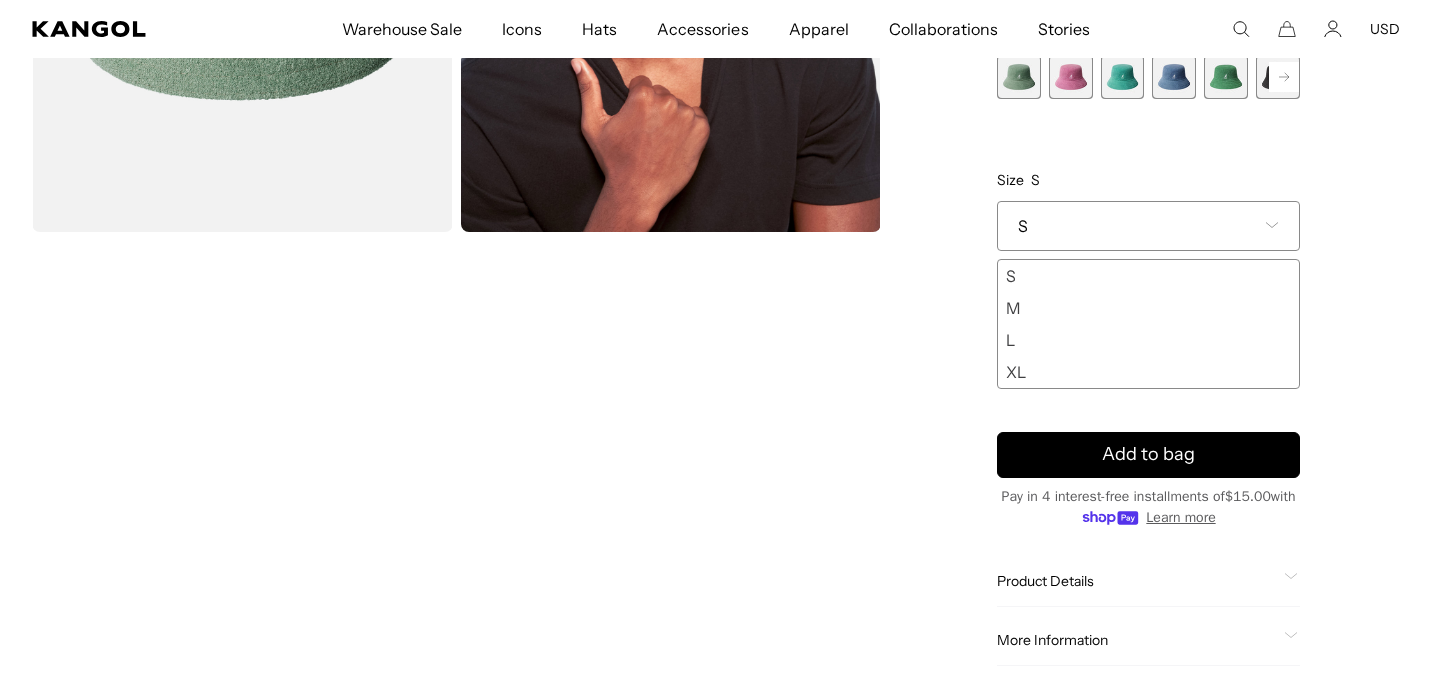 click on "M" at bounding box center (1148, 308) 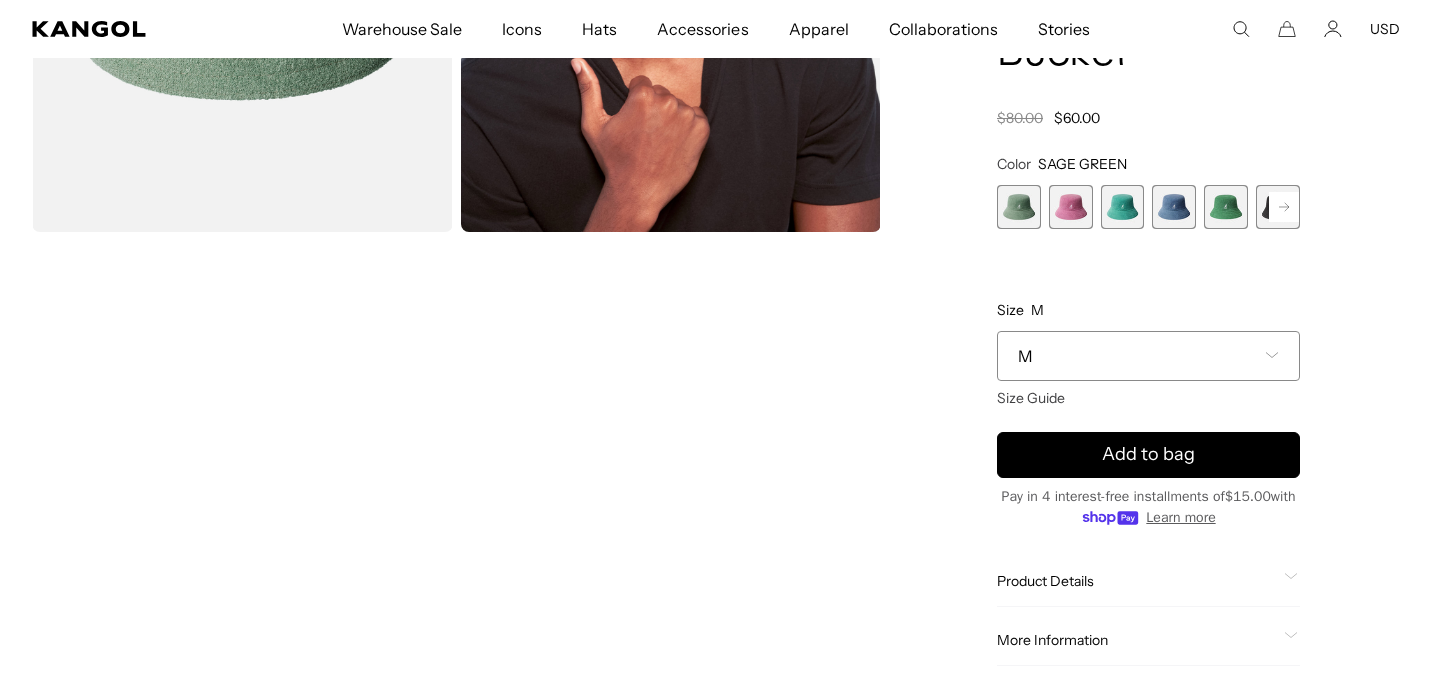 scroll, scrollTop: 0, scrollLeft: 0, axis: both 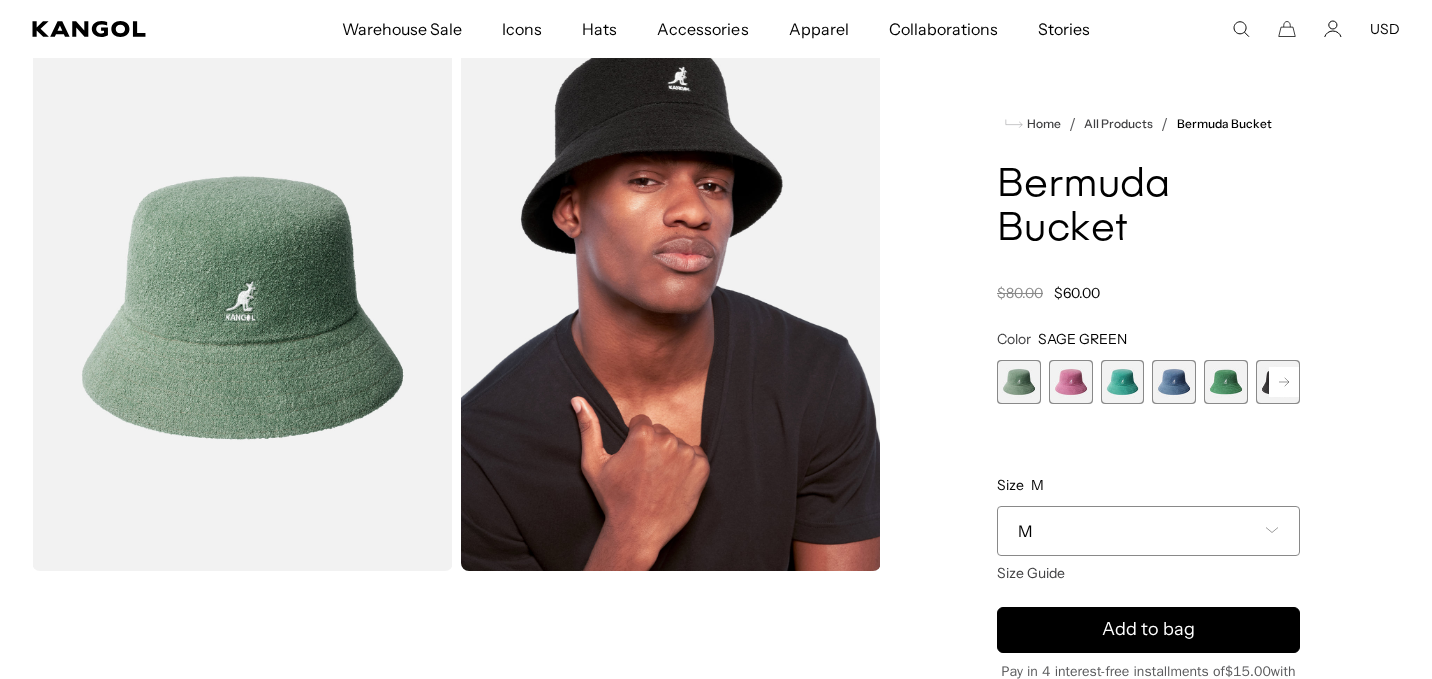 click at bounding box center (1071, 382) 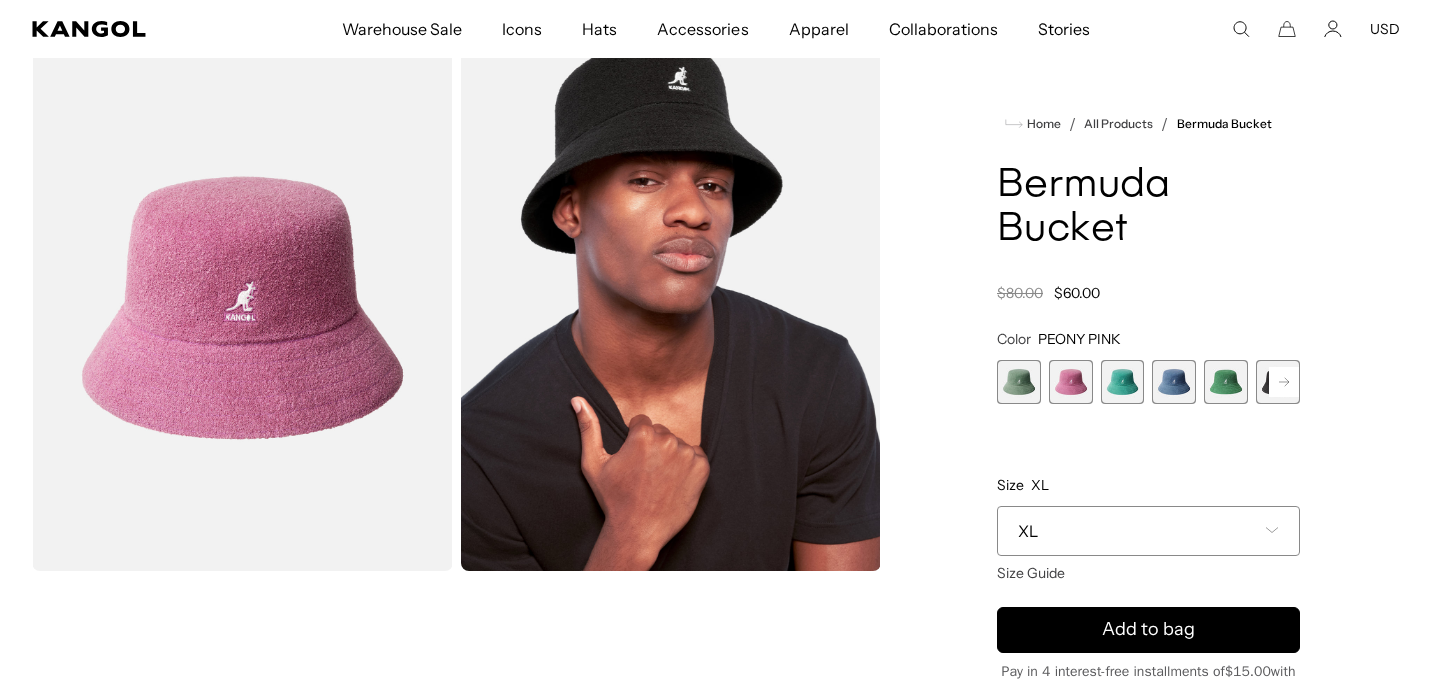 scroll, scrollTop: 0, scrollLeft: 0, axis: both 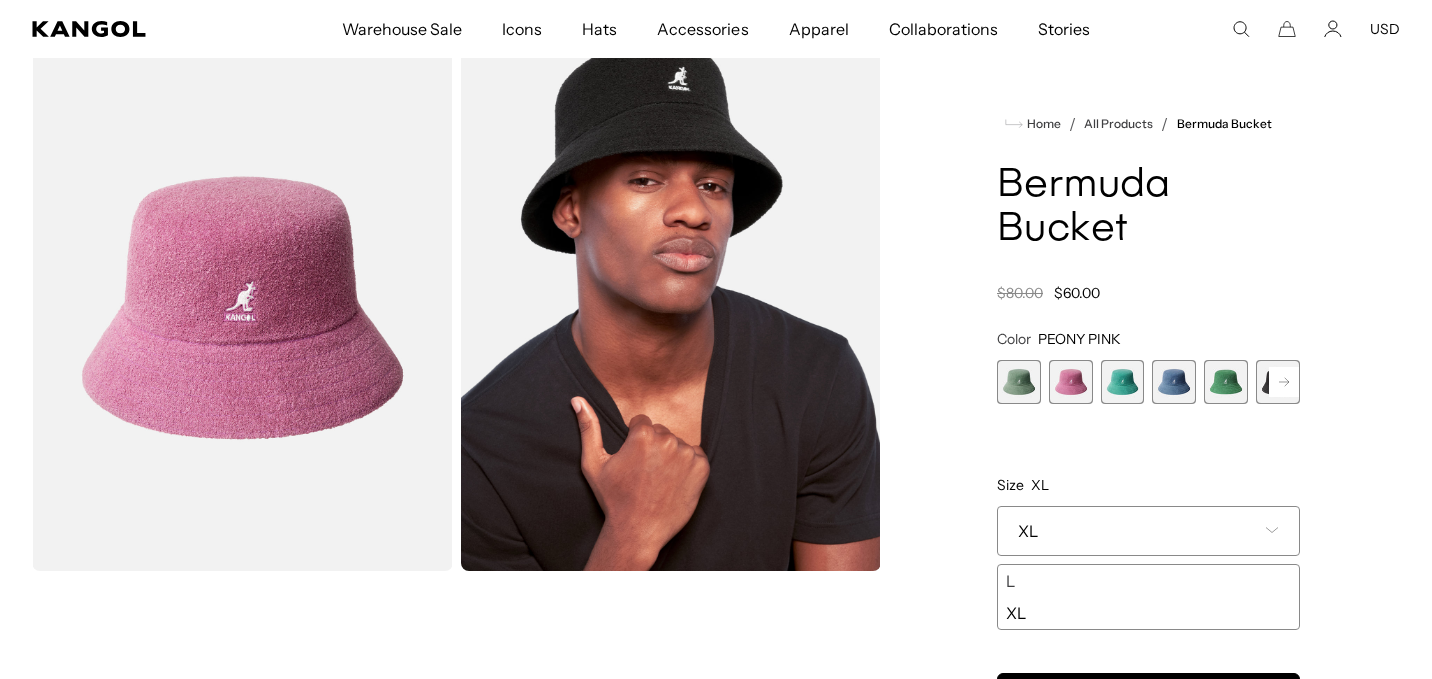click 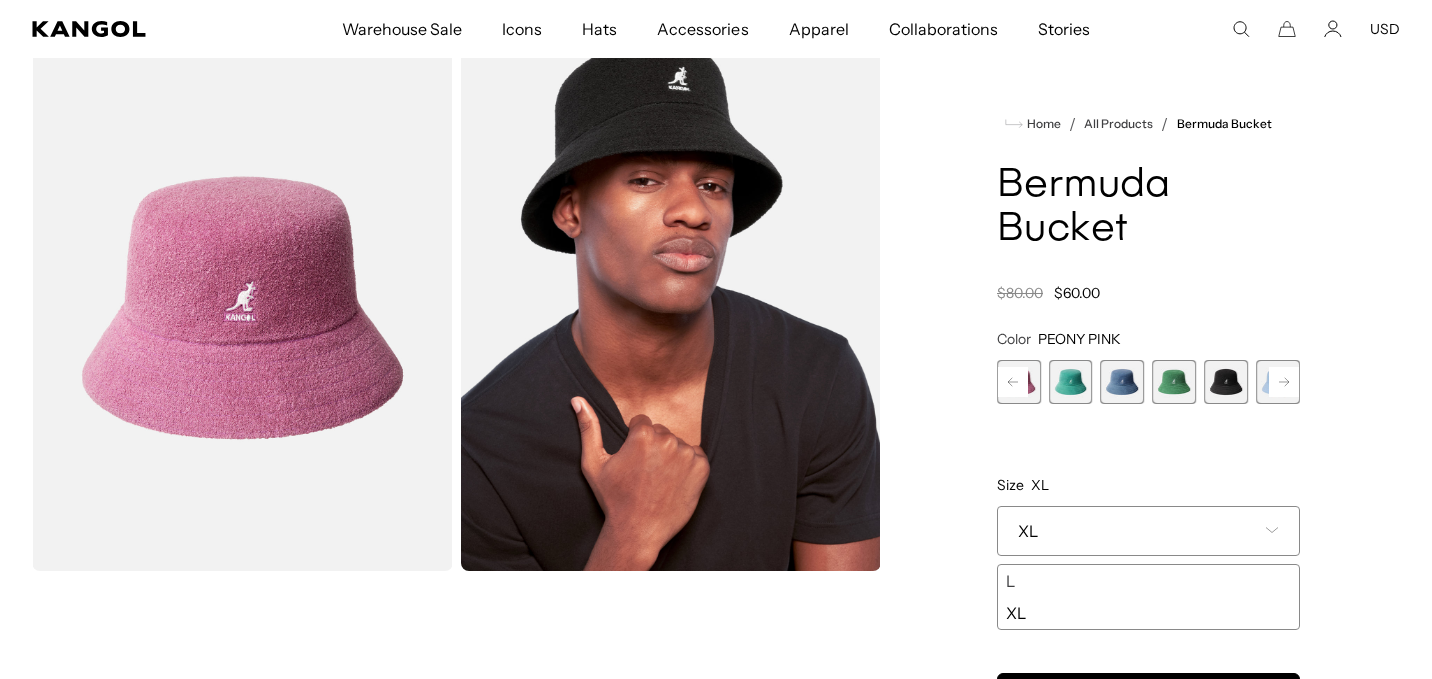click 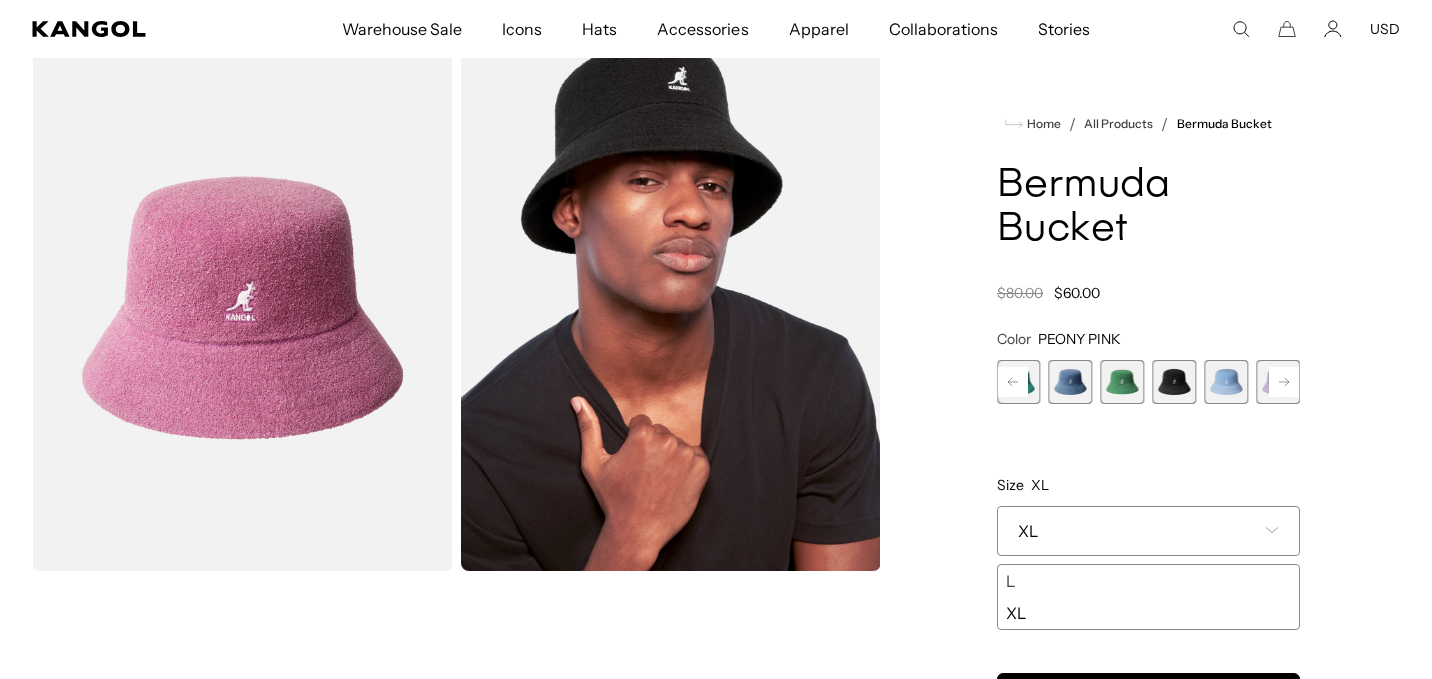 scroll, scrollTop: 0, scrollLeft: 0, axis: both 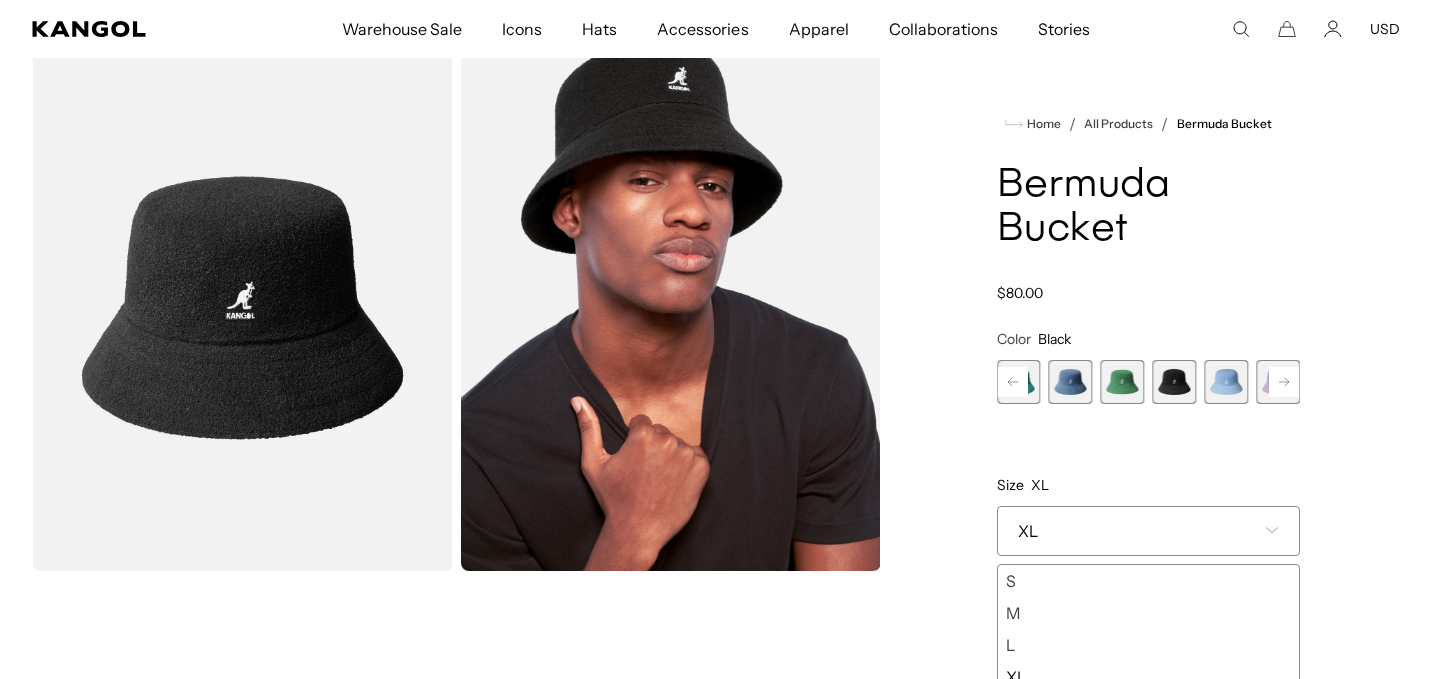 click on "Home
/
All Products
/
Bermuda Bucket
Bermuda Bucket
Regular price
$80.00
Regular price
Sale price
$80.00
Color
Black
Previous
Next
SAGE GREEN
Variant sold out or unavailable
PEONY PINK
Variant sold out or unavailable" at bounding box center [1148, 574] 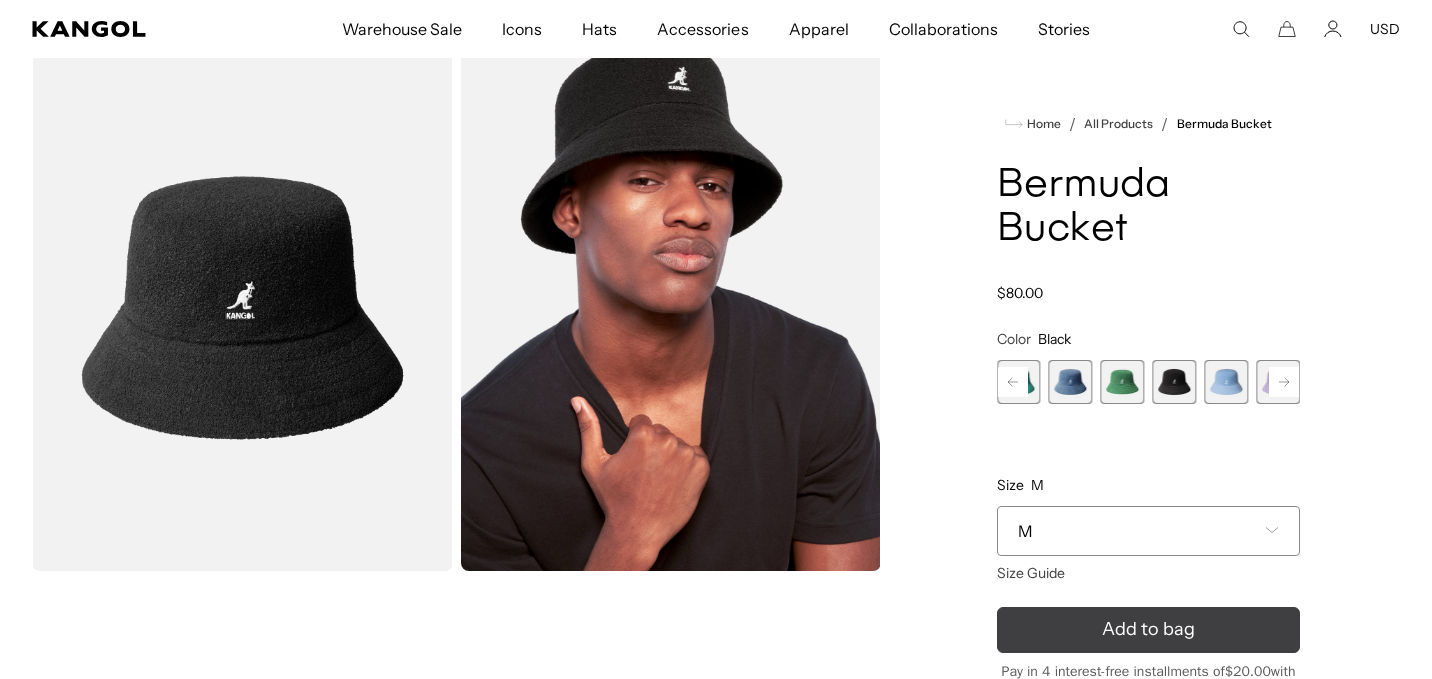 click 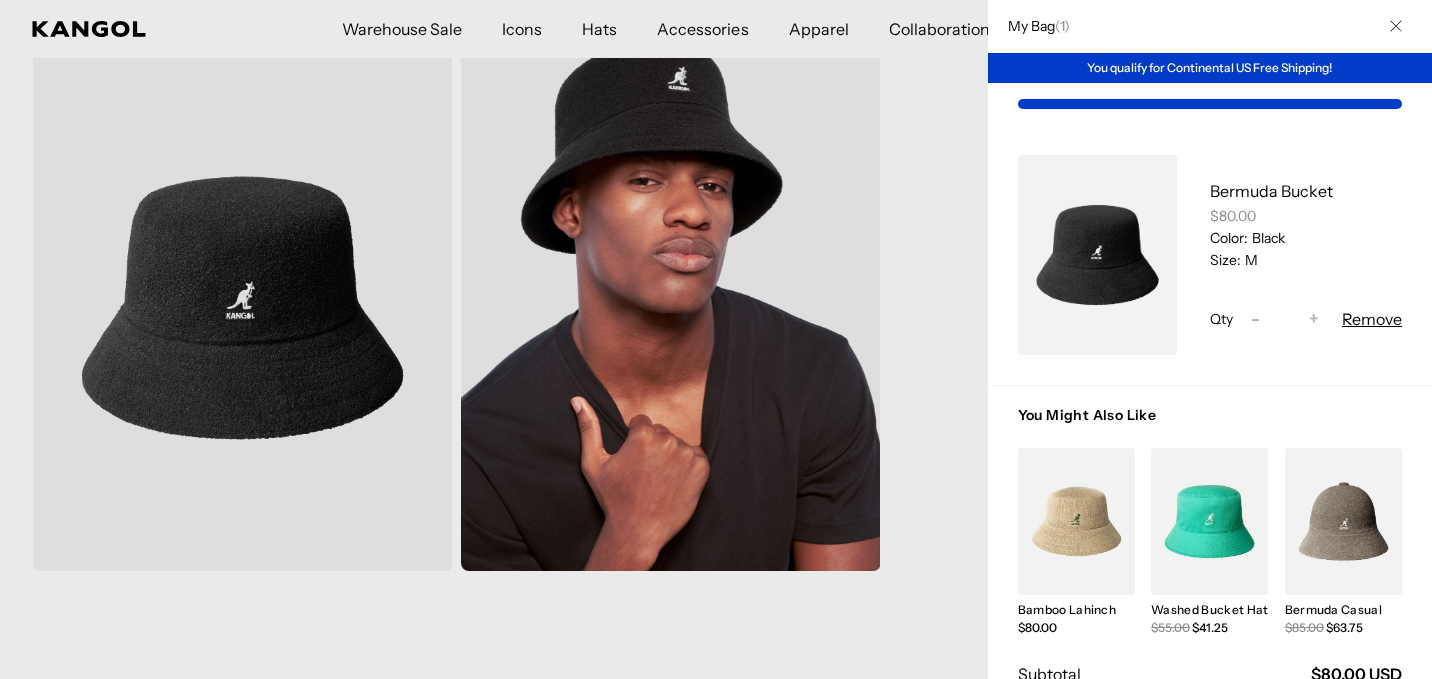 scroll, scrollTop: 0, scrollLeft: 0, axis: both 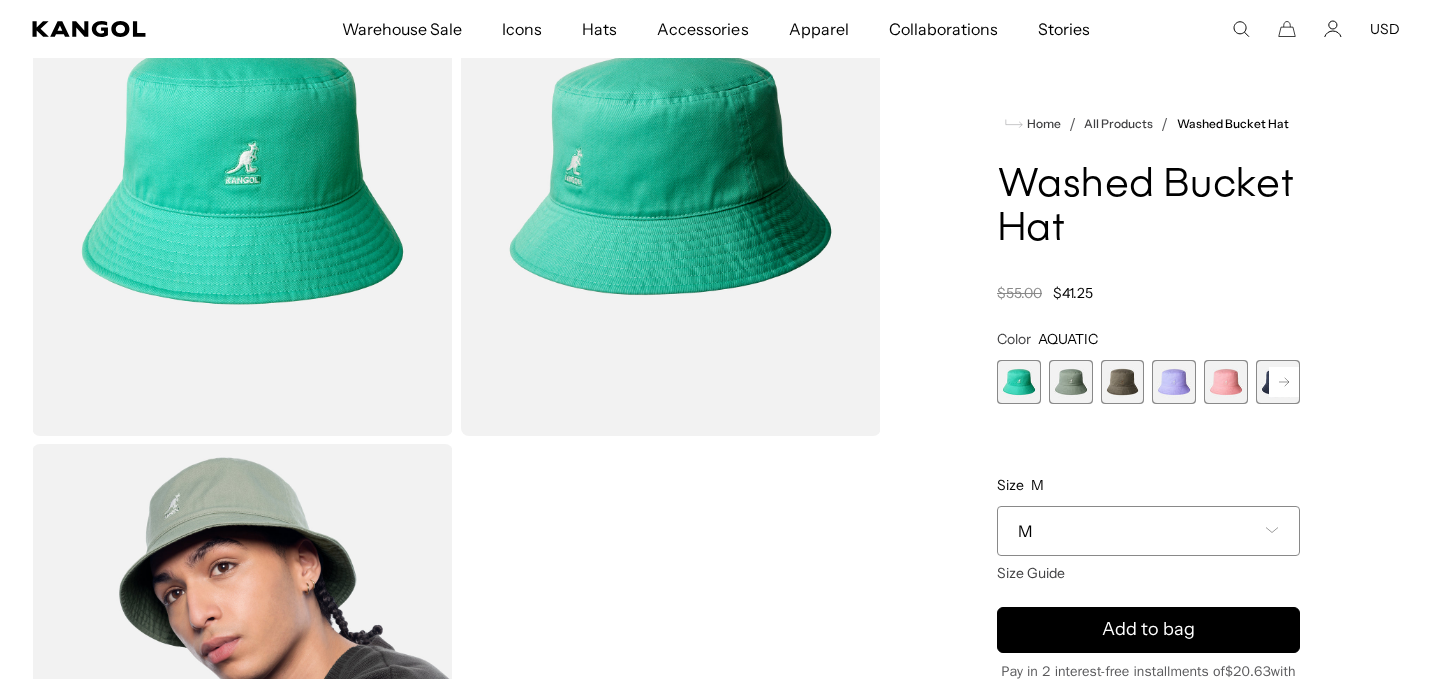 click at bounding box center (1278, 382) 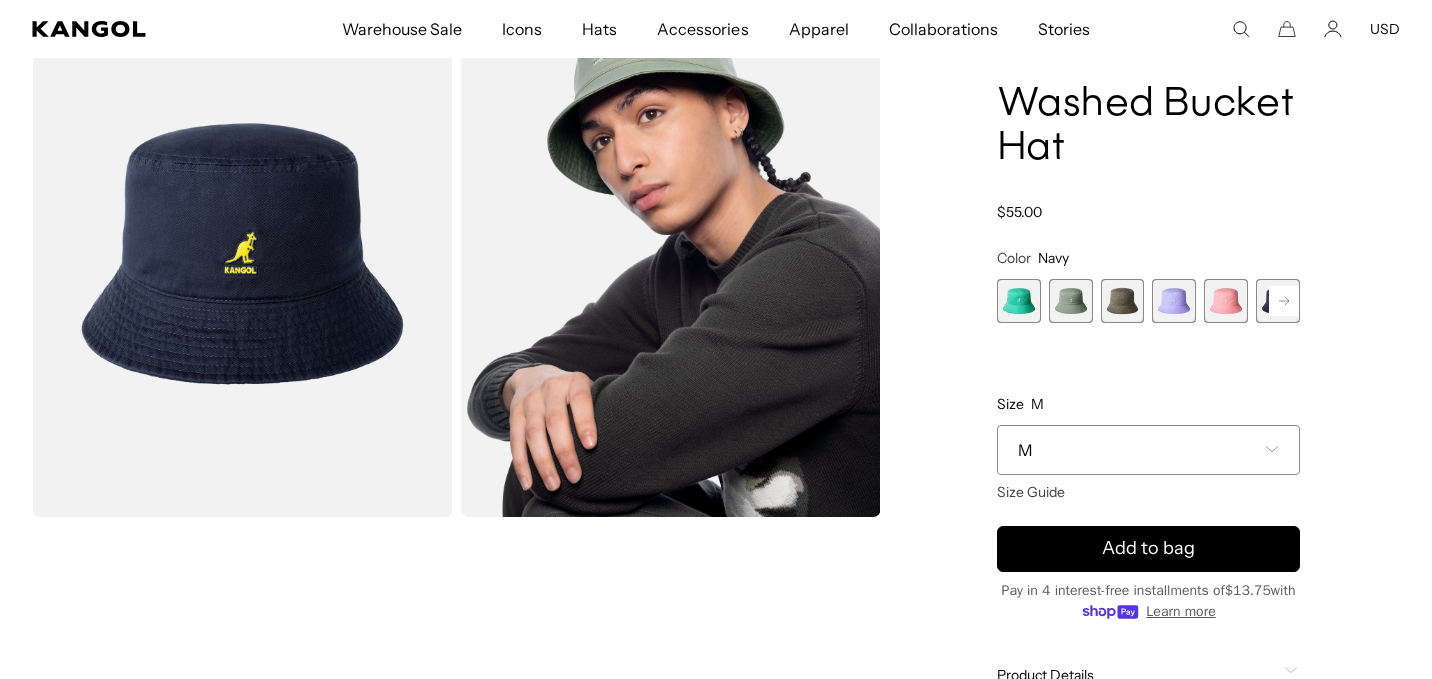 scroll, scrollTop: 77, scrollLeft: 0, axis: vertical 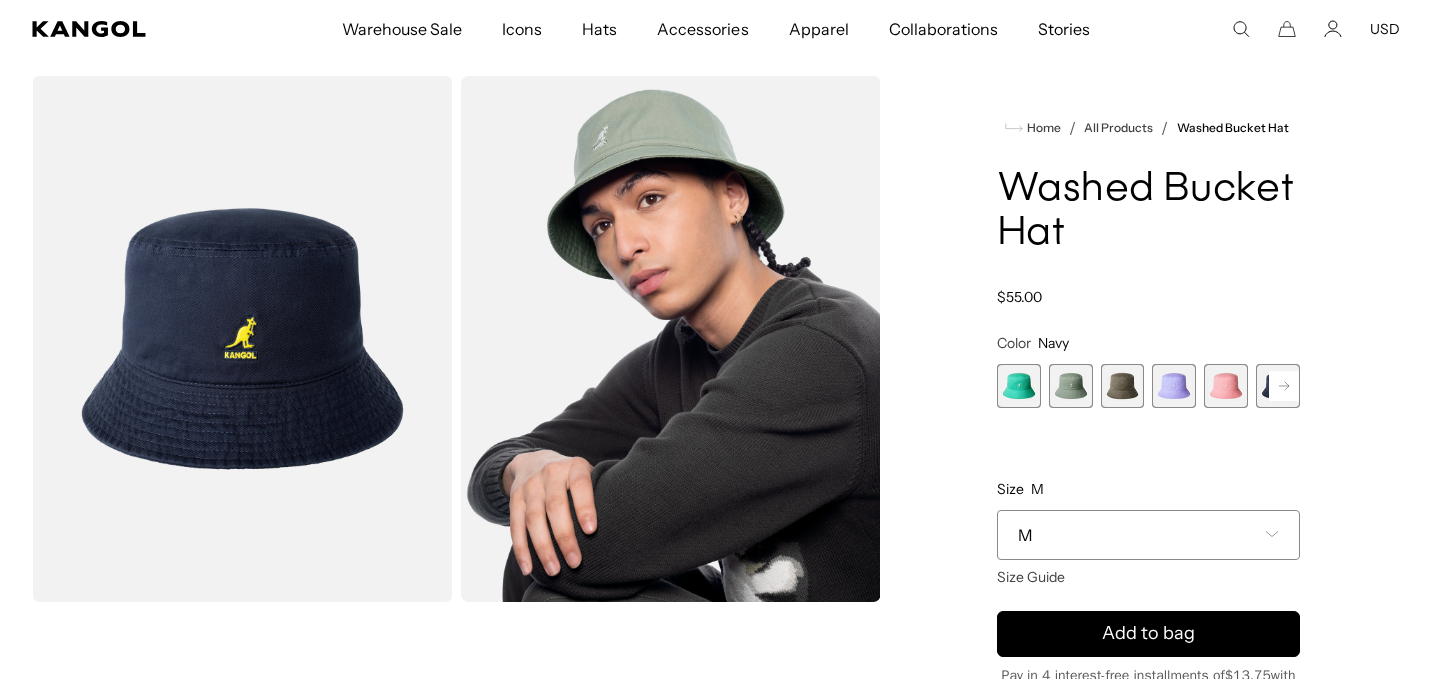click 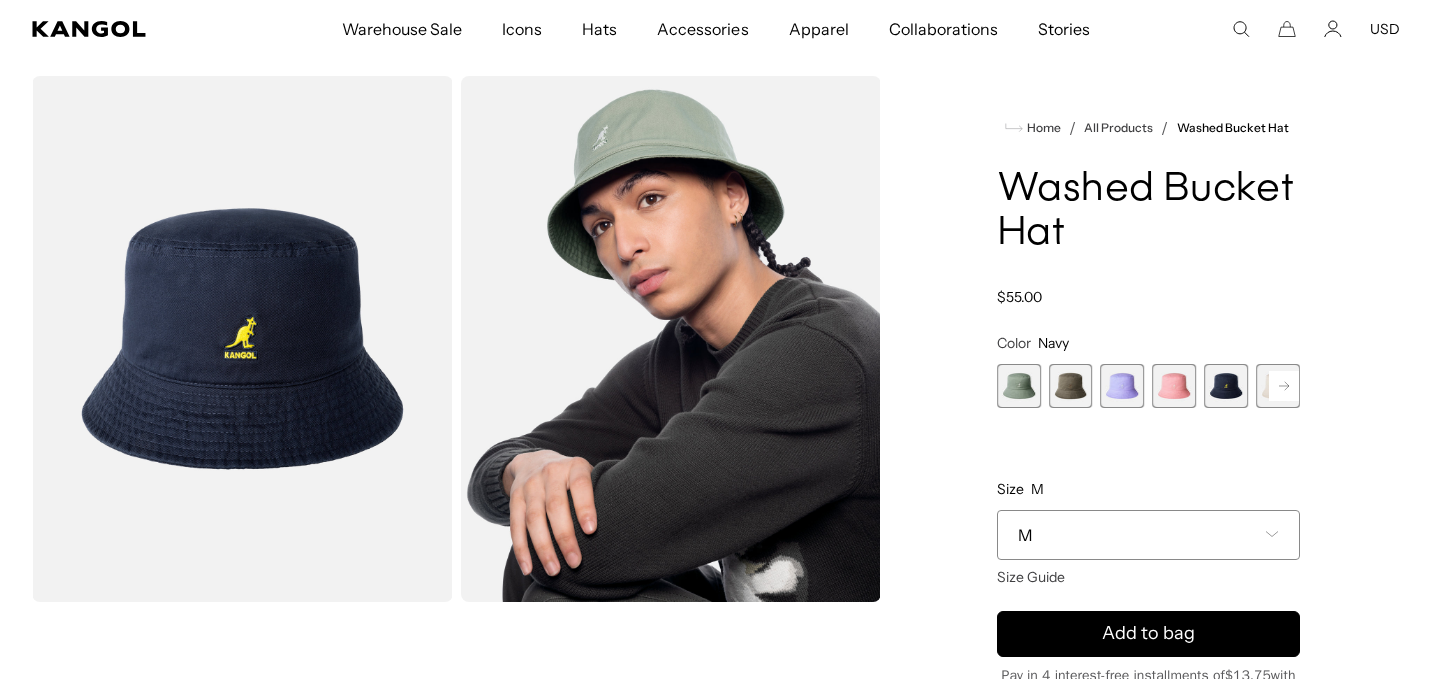 scroll, scrollTop: 0, scrollLeft: 0, axis: both 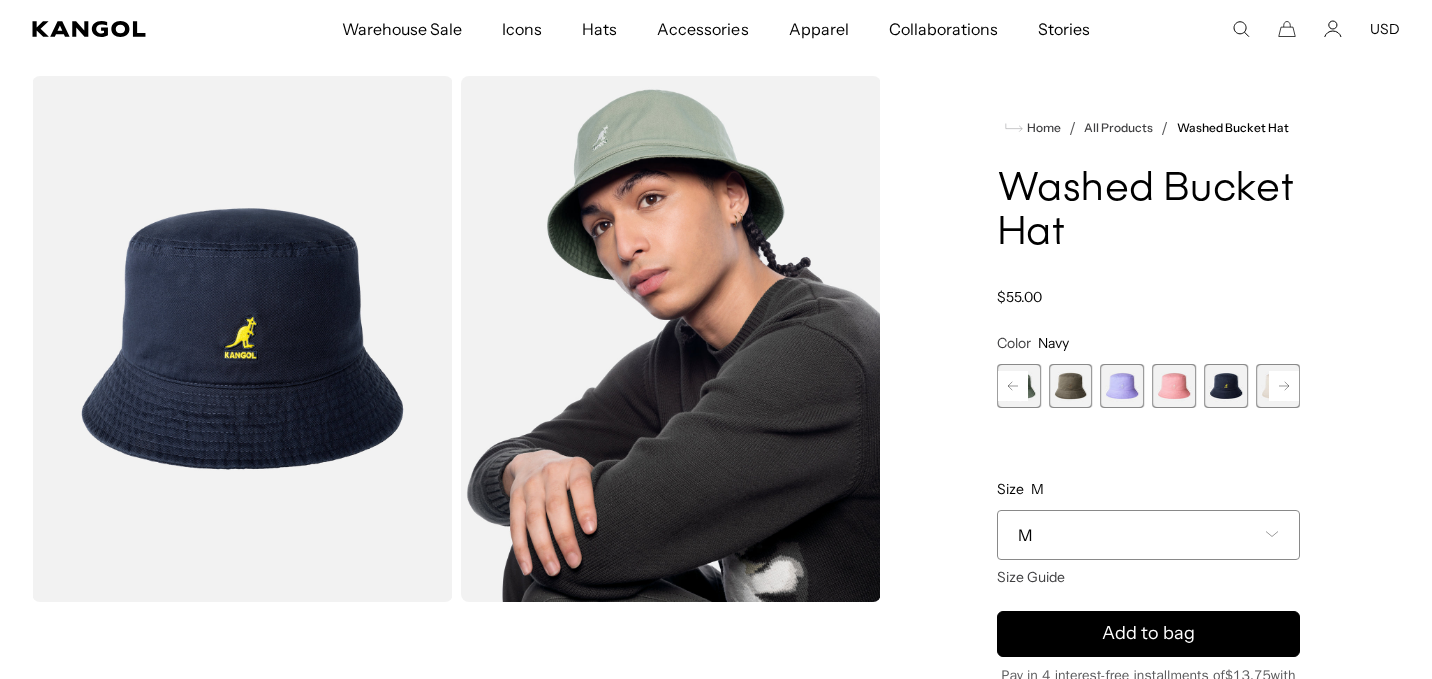 click 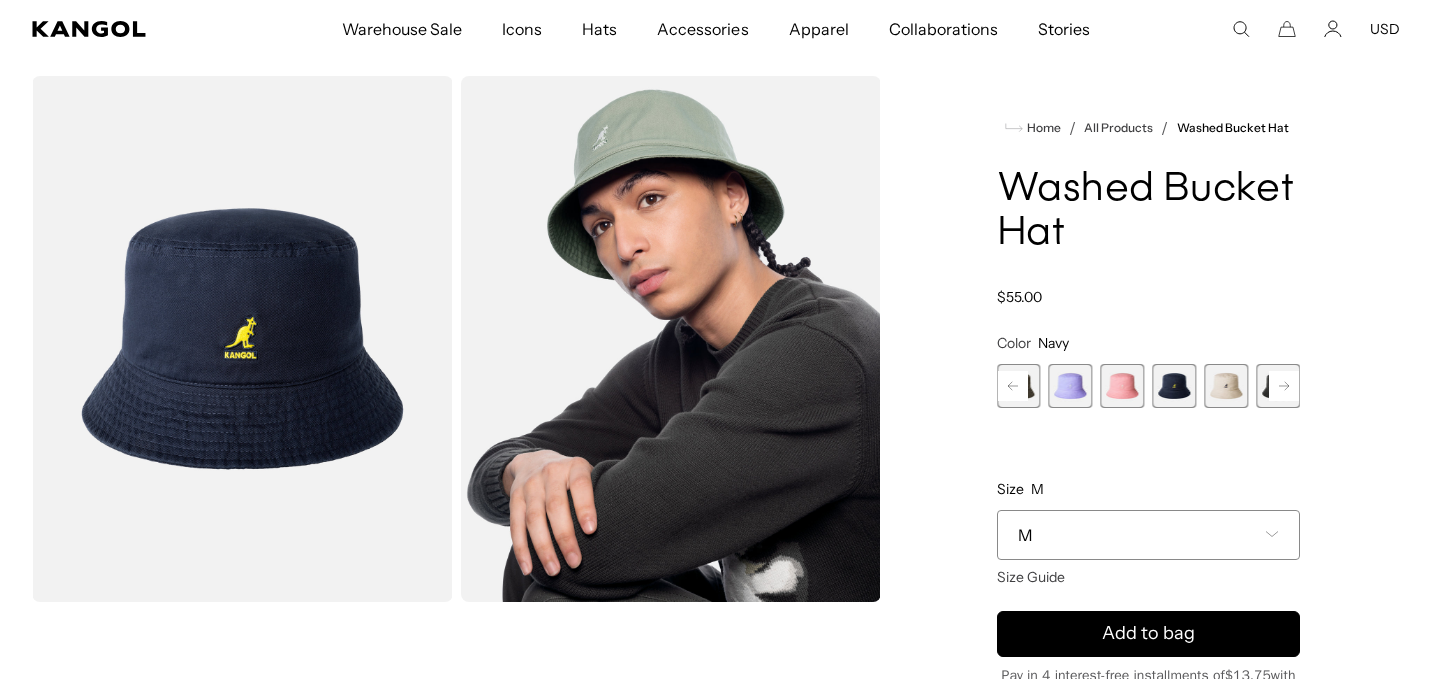click 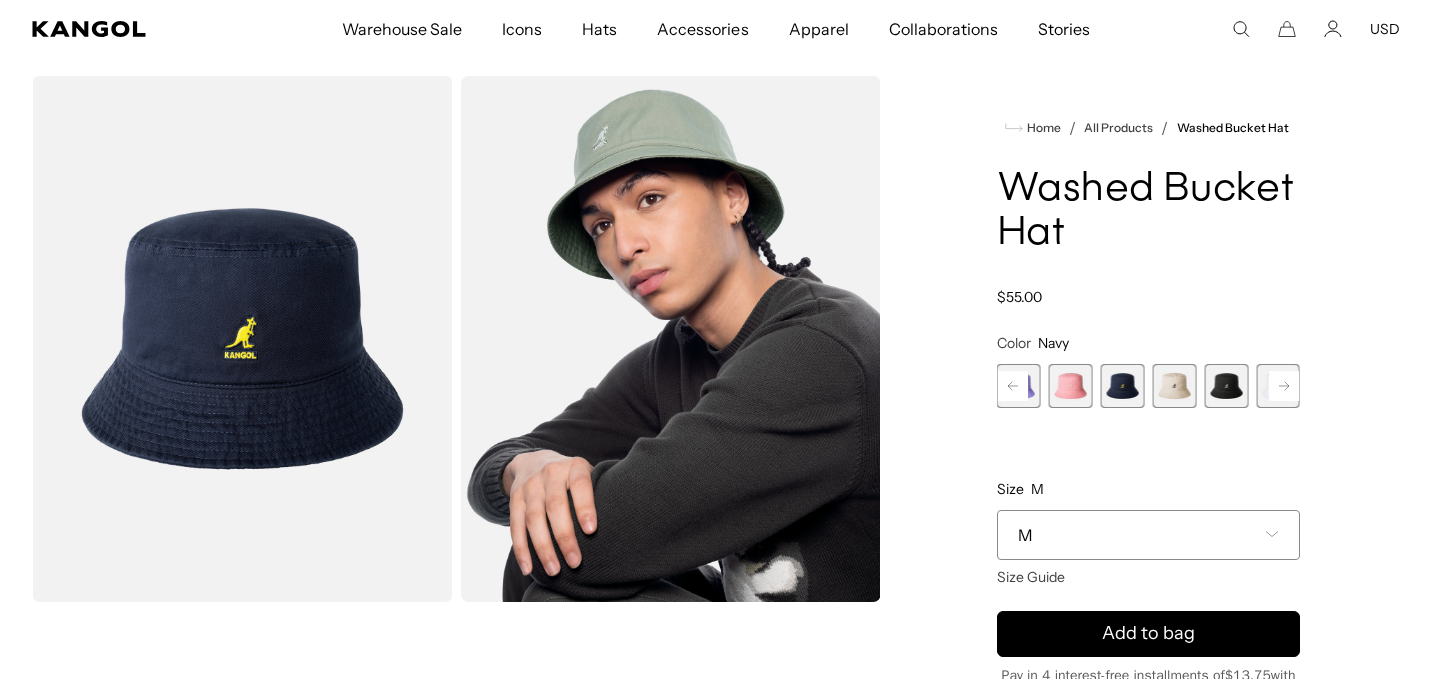 click at bounding box center [1226, 386] 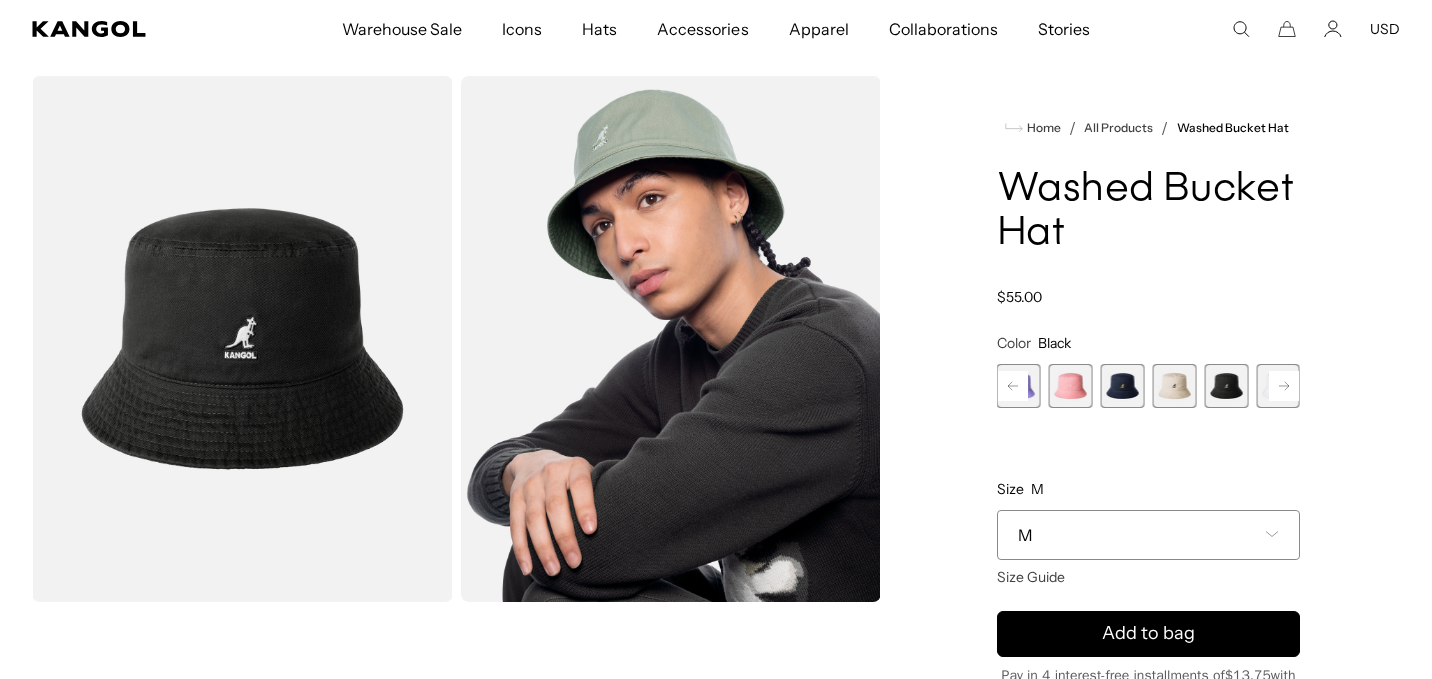 scroll, scrollTop: 0, scrollLeft: 0, axis: both 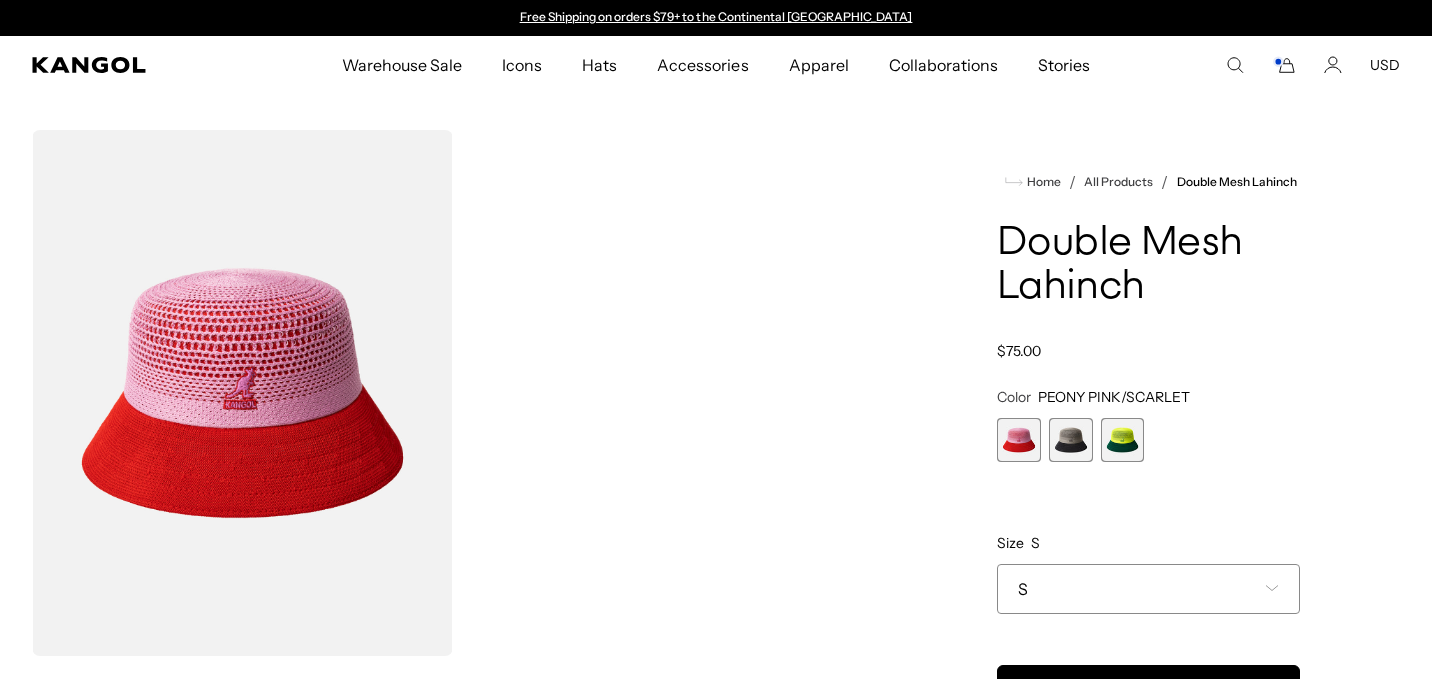 click at bounding box center [1071, 440] 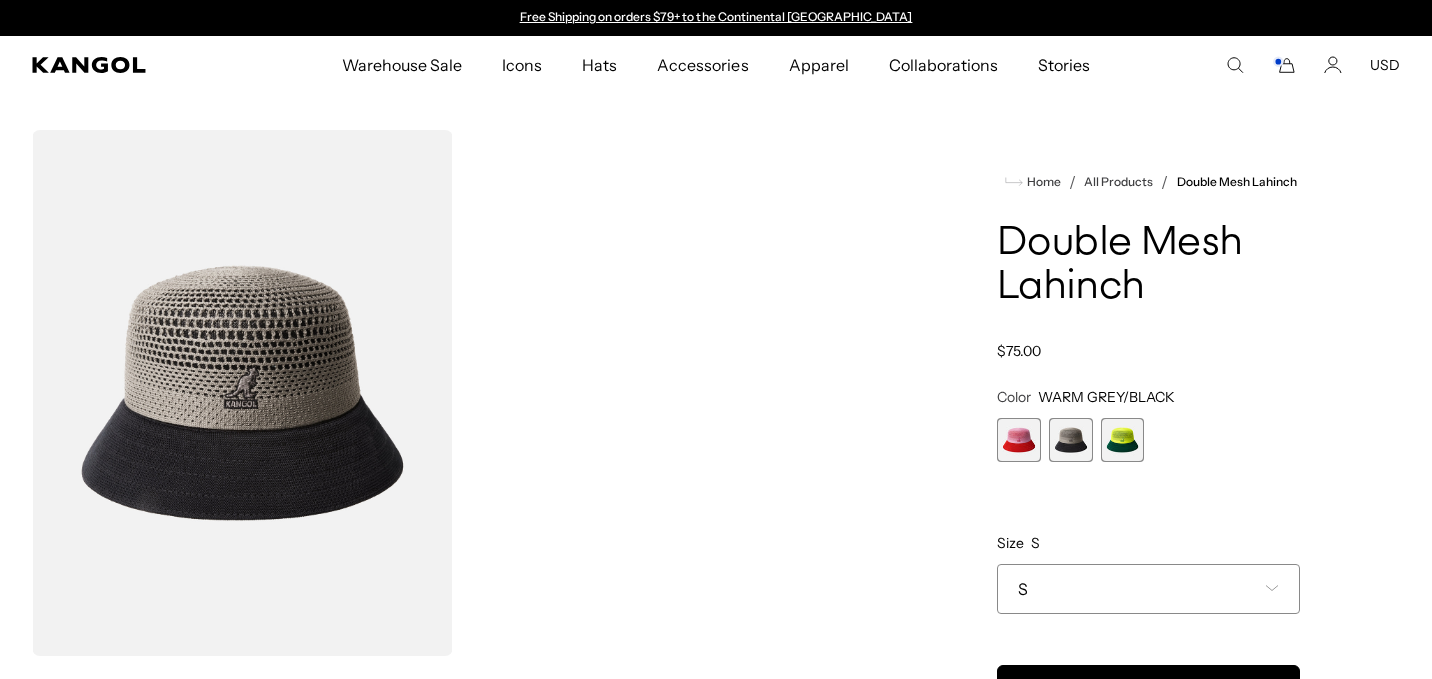 scroll, scrollTop: 0, scrollLeft: 412, axis: horizontal 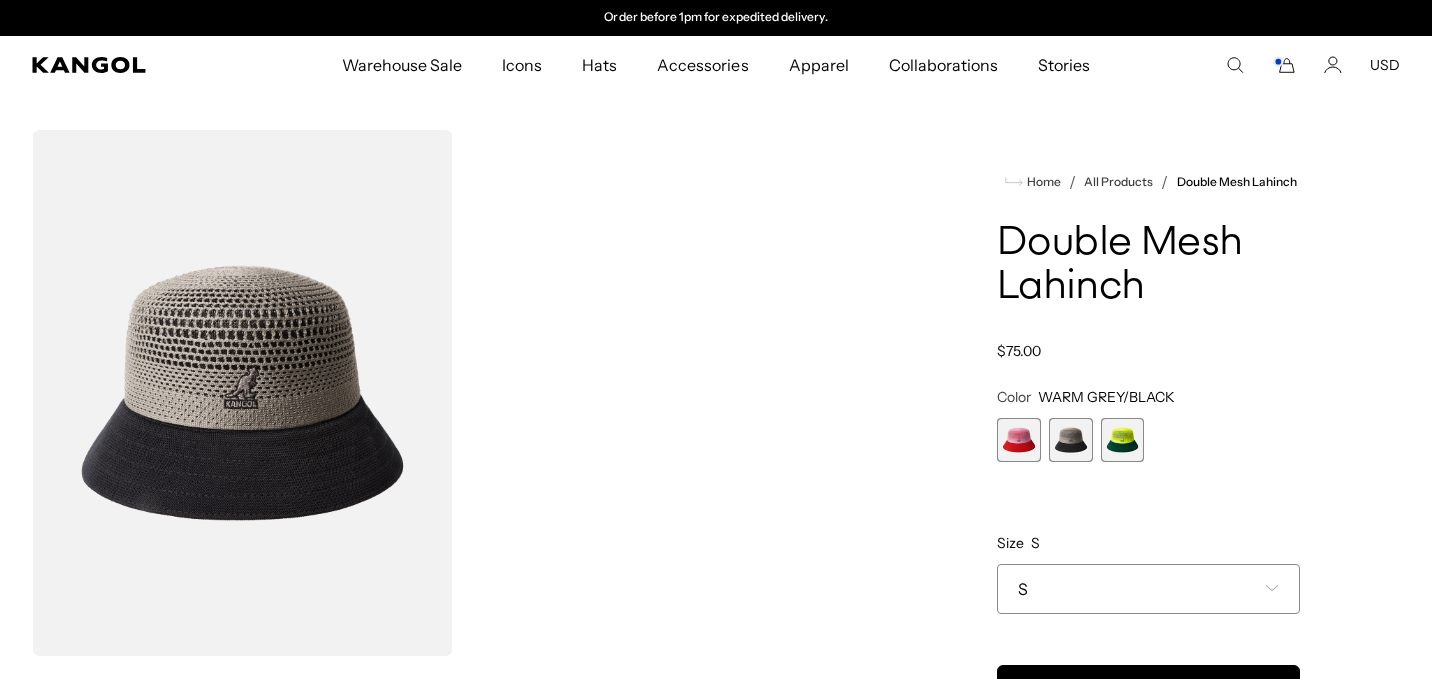 click at bounding box center [1123, 440] 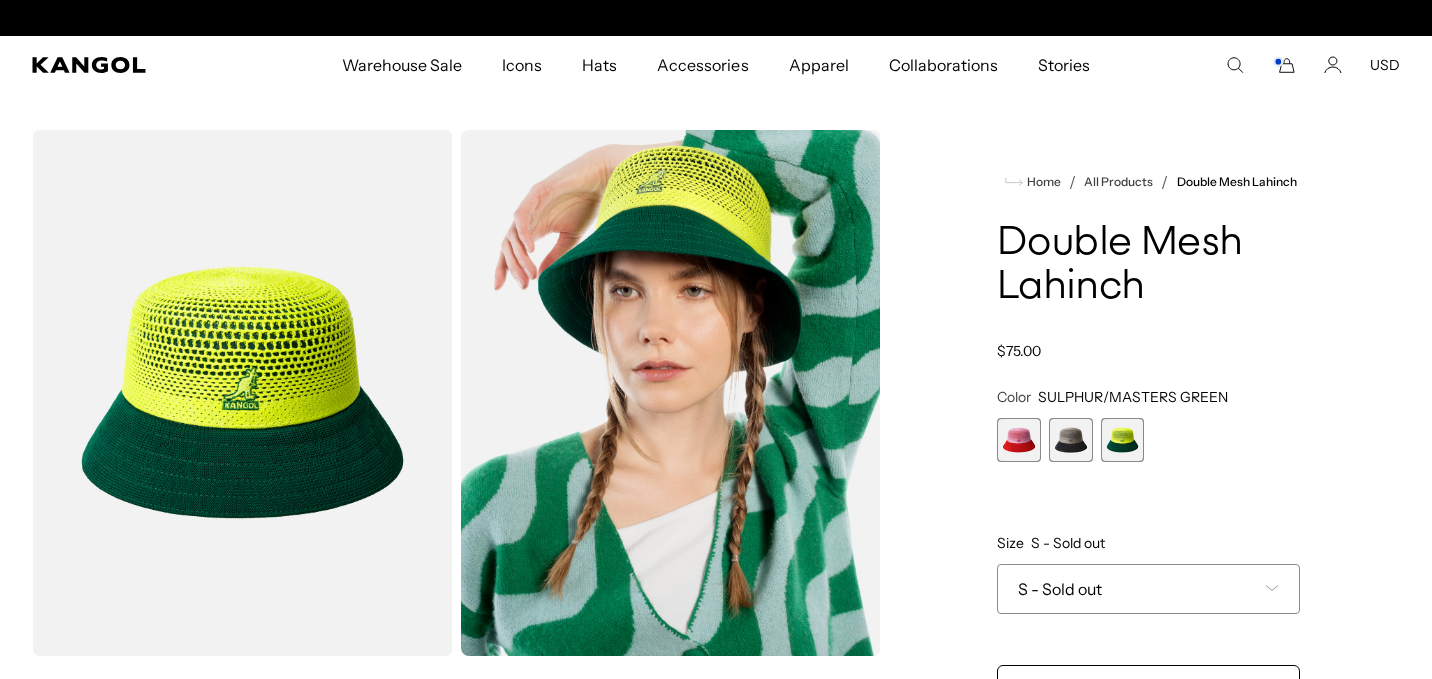 scroll, scrollTop: 0, scrollLeft: 412, axis: horizontal 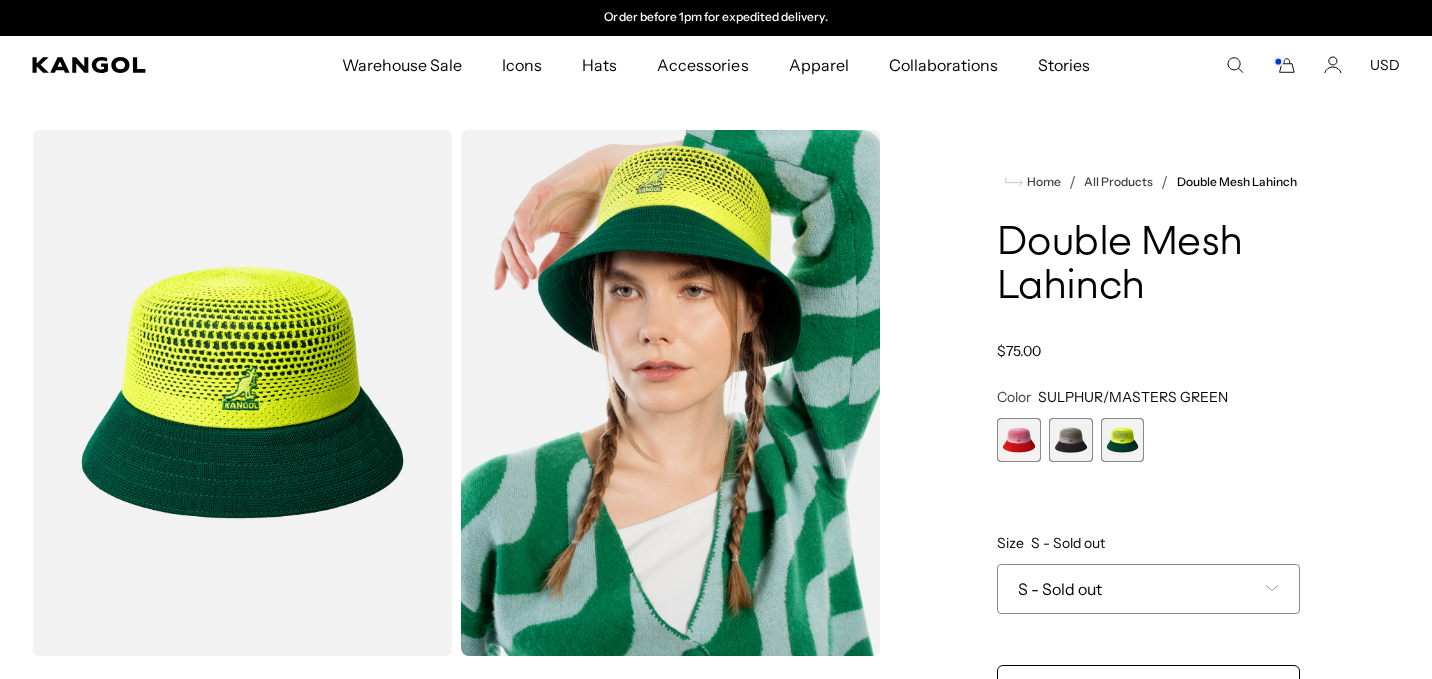 click at bounding box center (1071, 440) 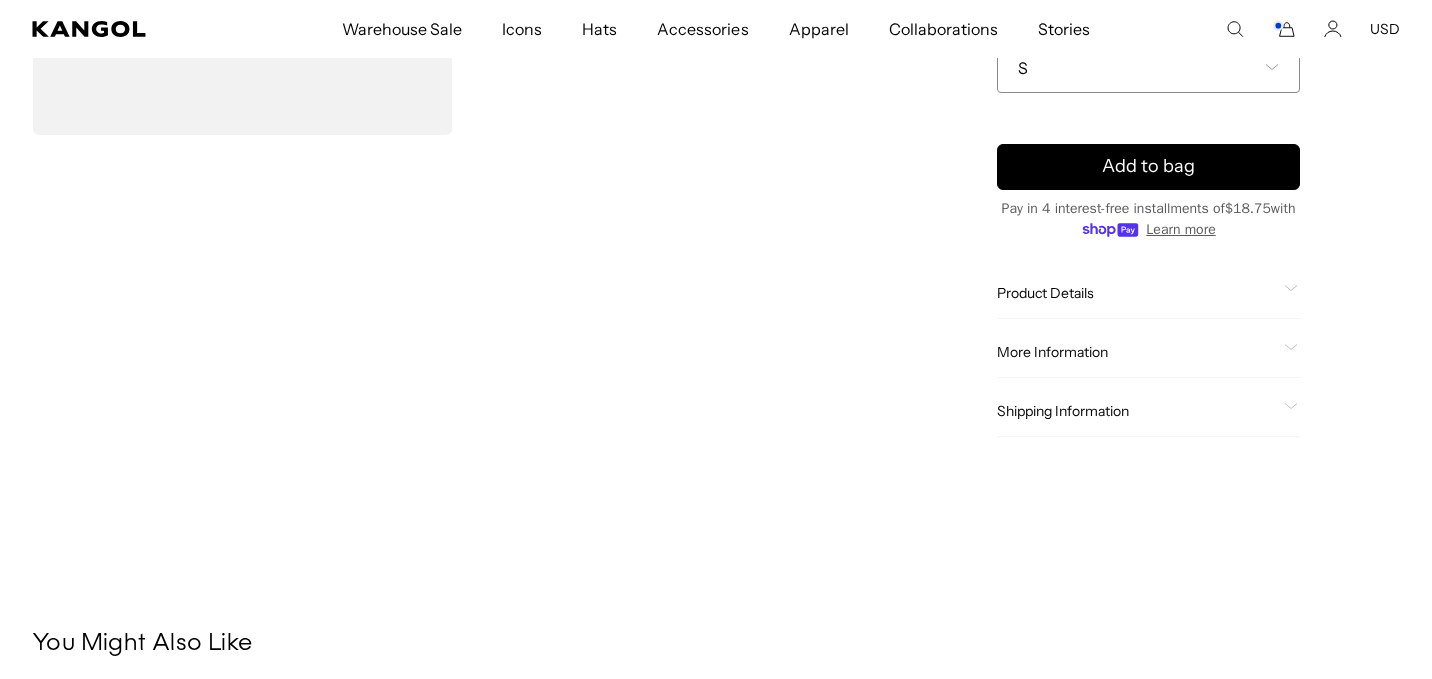 scroll, scrollTop: 325, scrollLeft: 0, axis: vertical 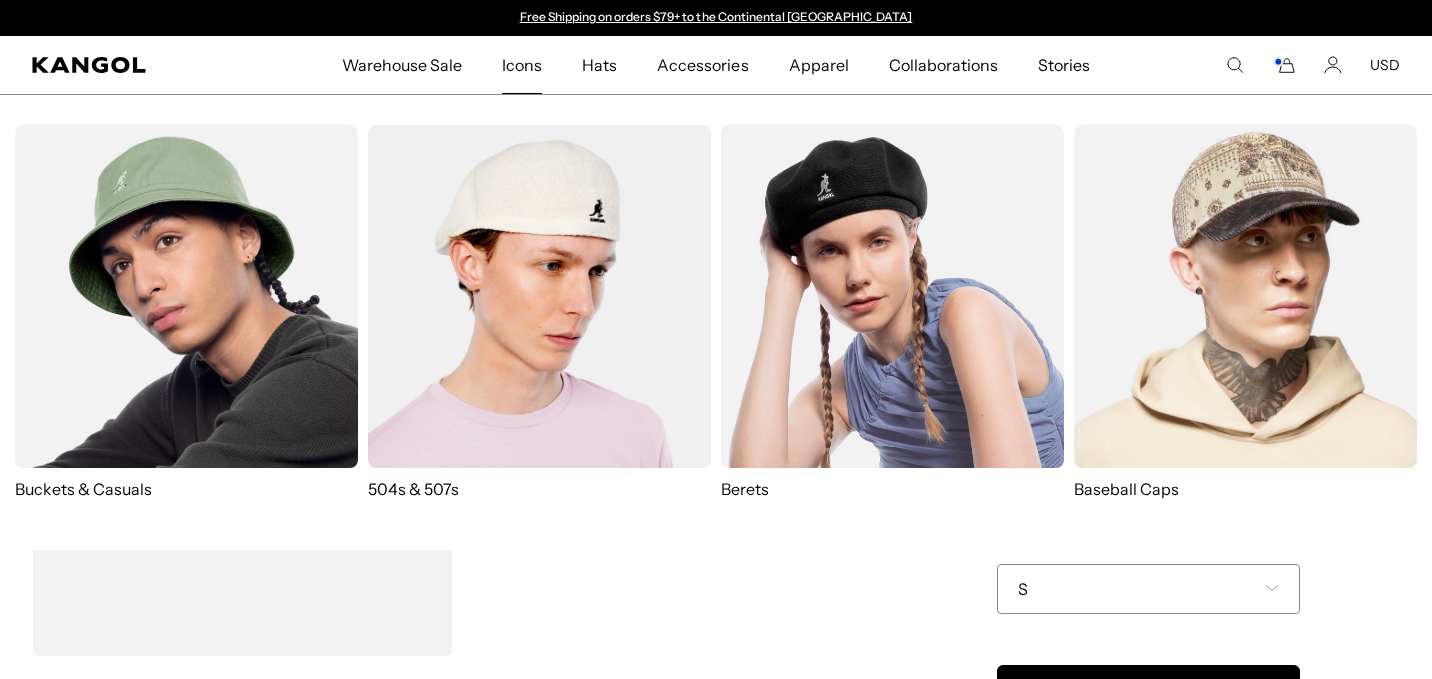 click at bounding box center (186, 296) 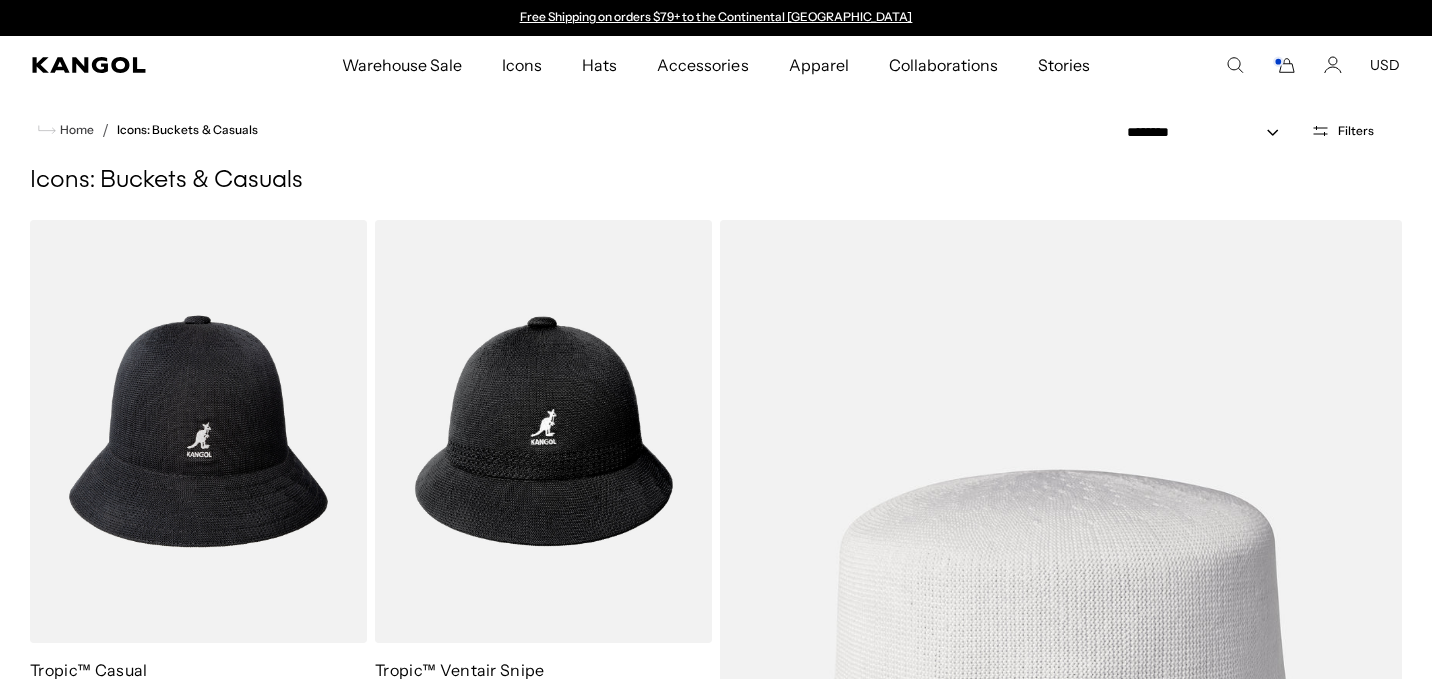 scroll, scrollTop: 0, scrollLeft: 0, axis: both 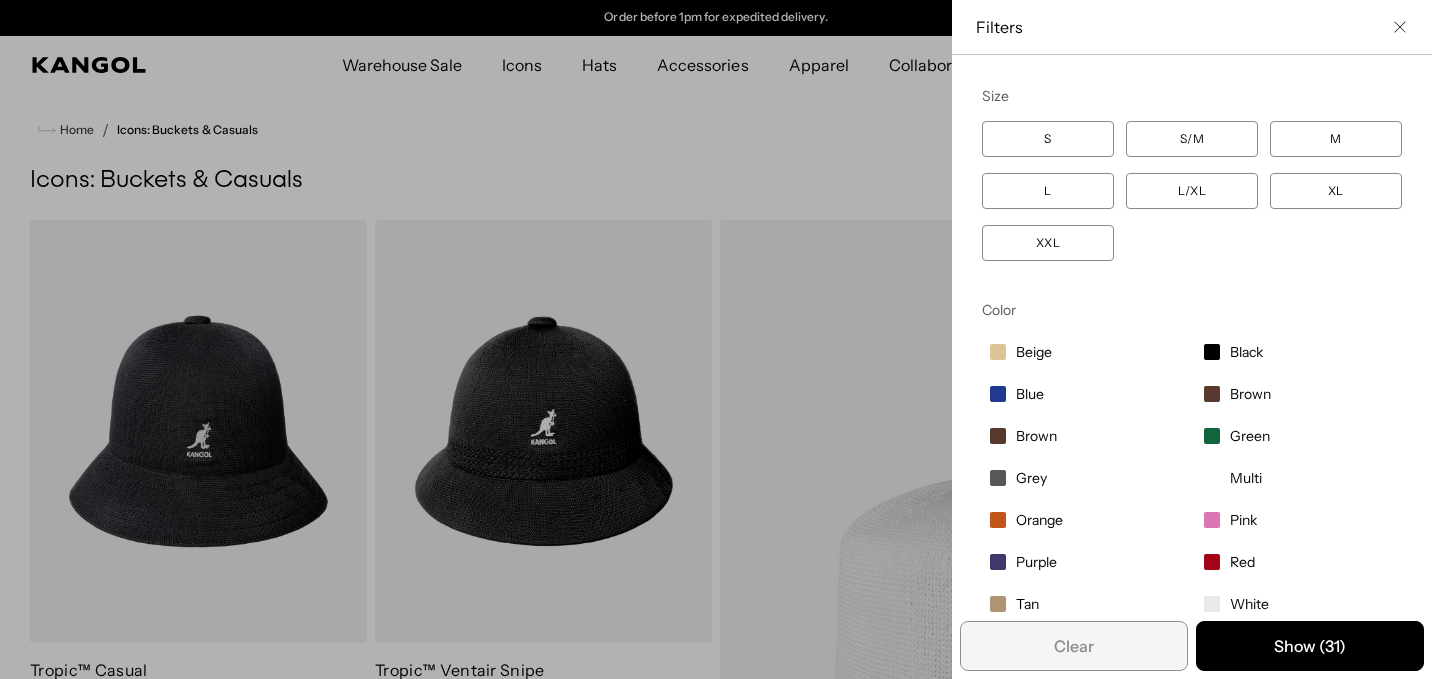click on "Pink" at bounding box center (1243, 520) 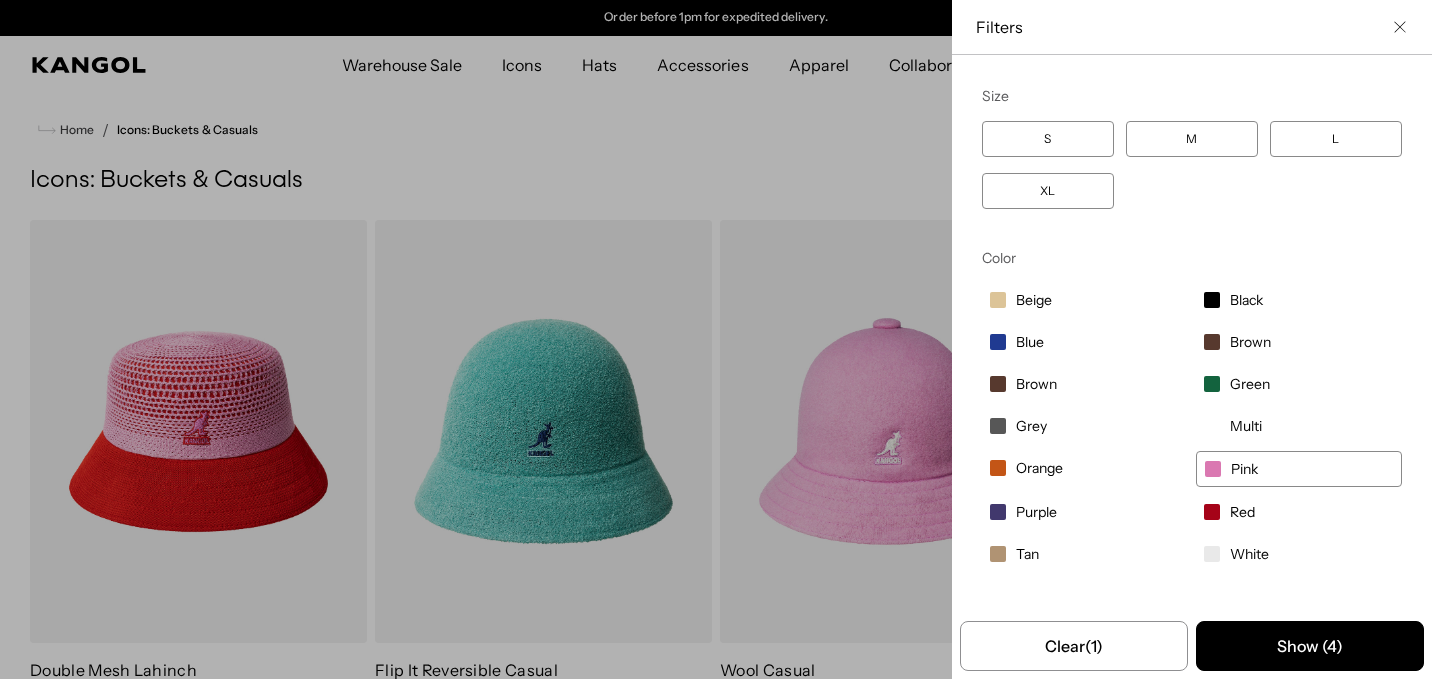 click on "M" at bounding box center [1192, 139] 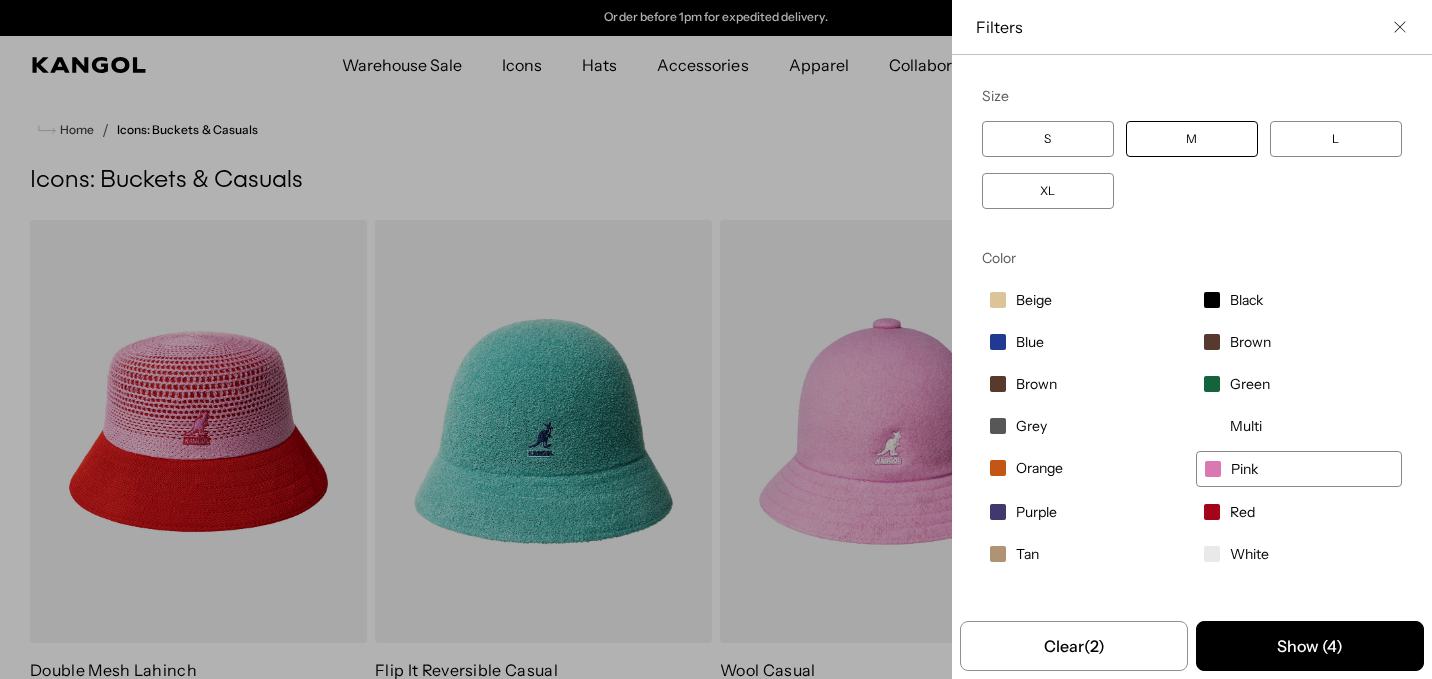scroll, scrollTop: 0, scrollLeft: 0, axis: both 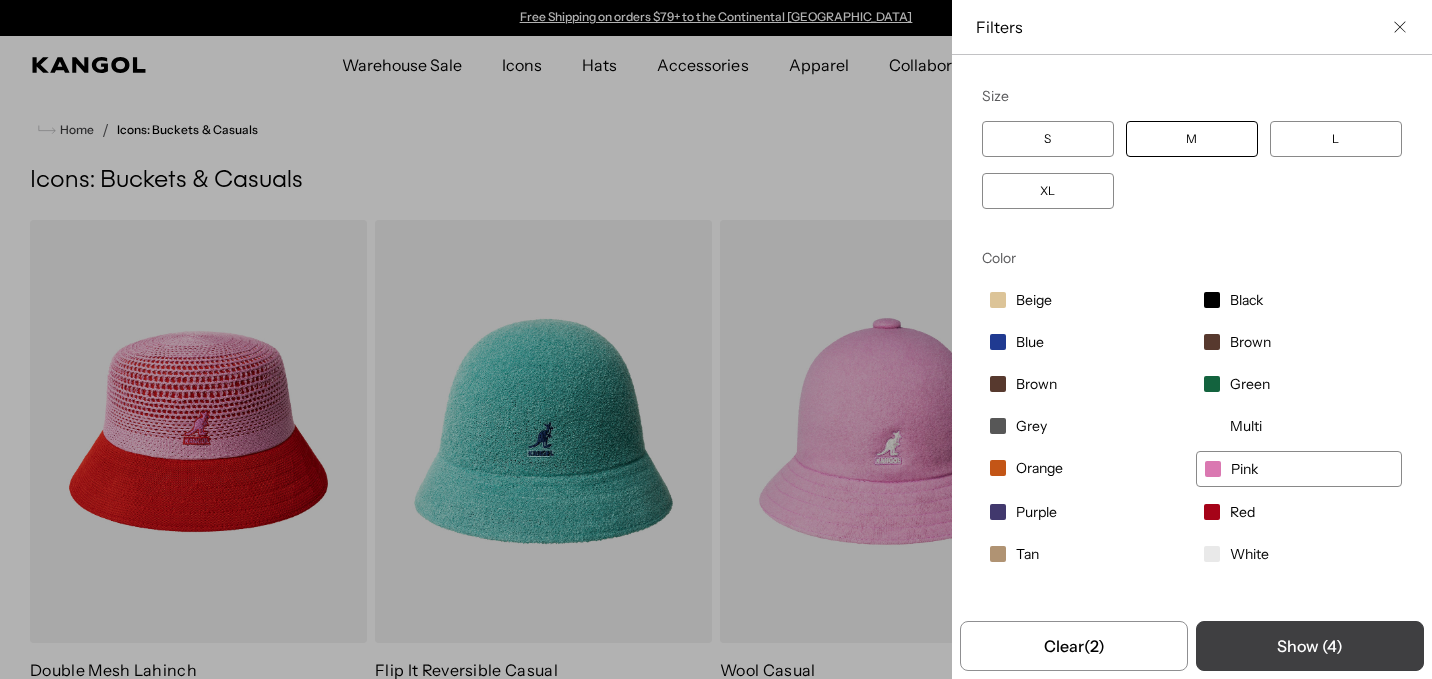 click on "Show ( 4 )" at bounding box center (1310, 646) 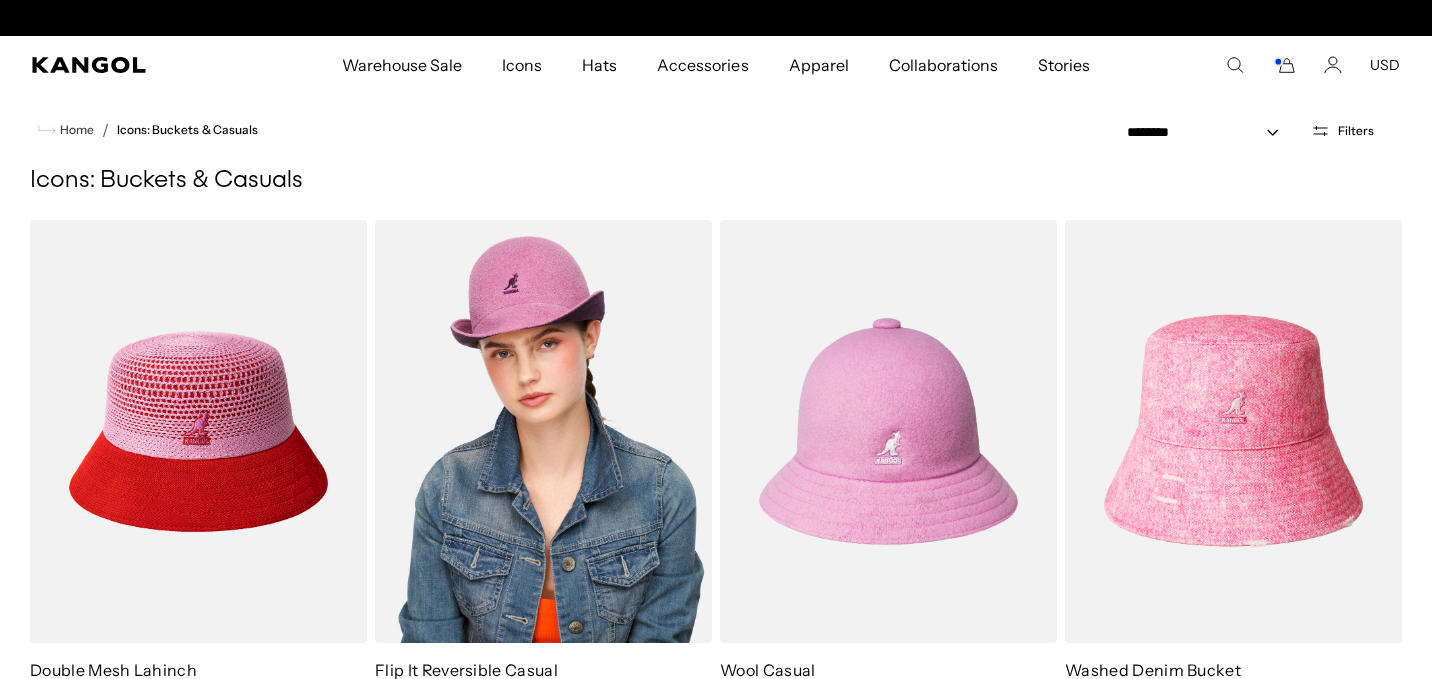 scroll, scrollTop: 0, scrollLeft: 0, axis: both 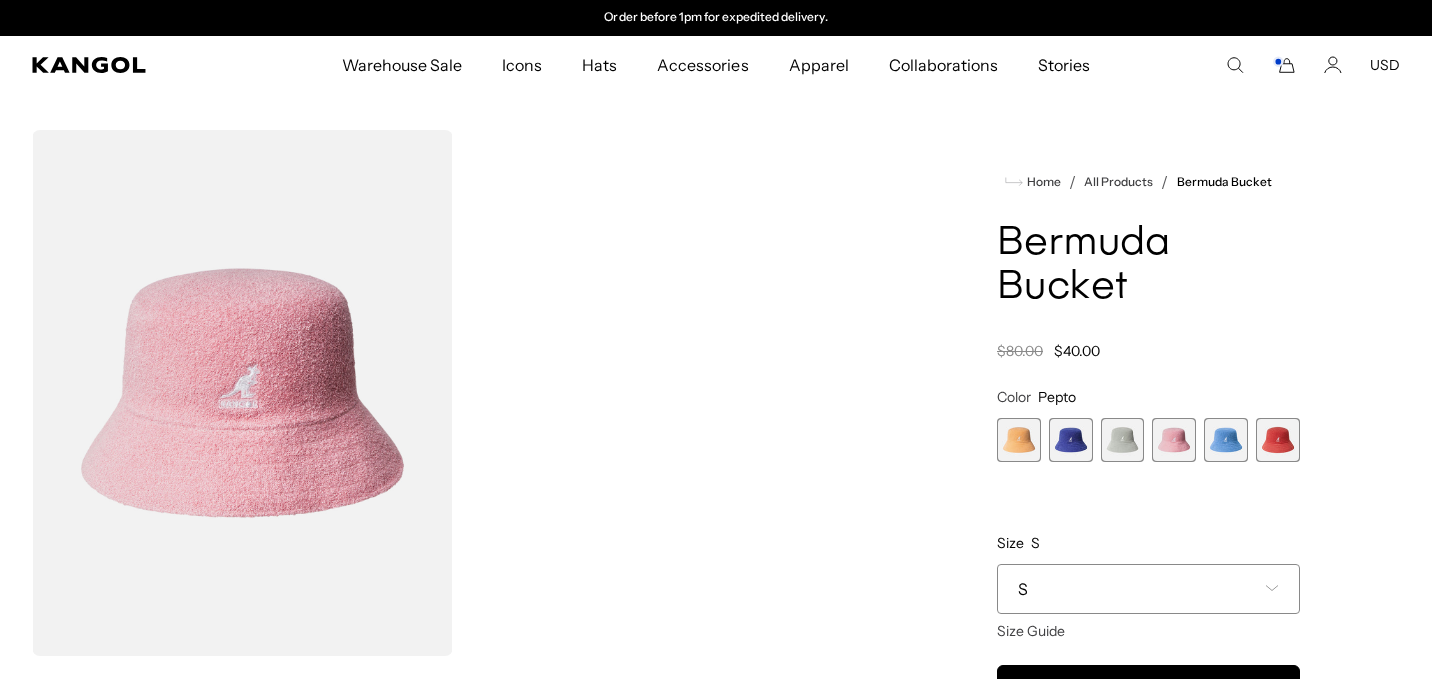 click on "S" at bounding box center (1148, 589) 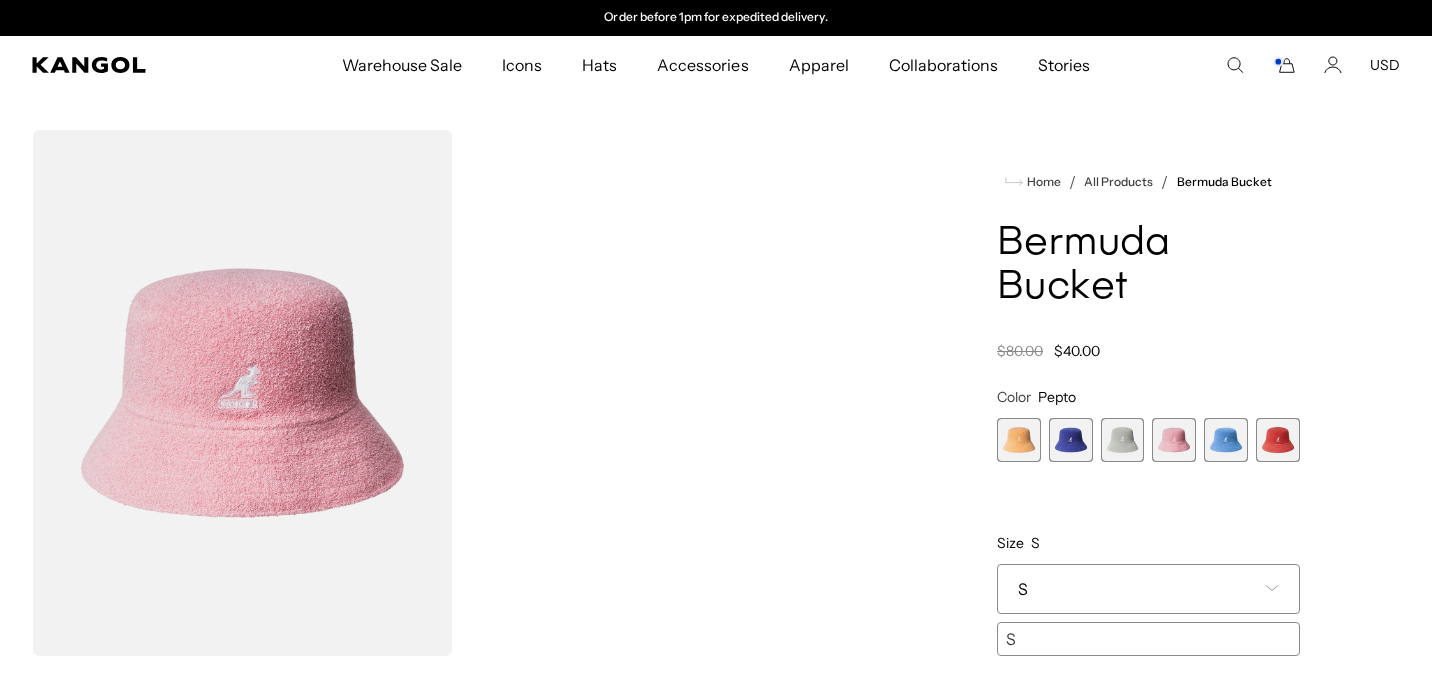 scroll, scrollTop: 123, scrollLeft: 0, axis: vertical 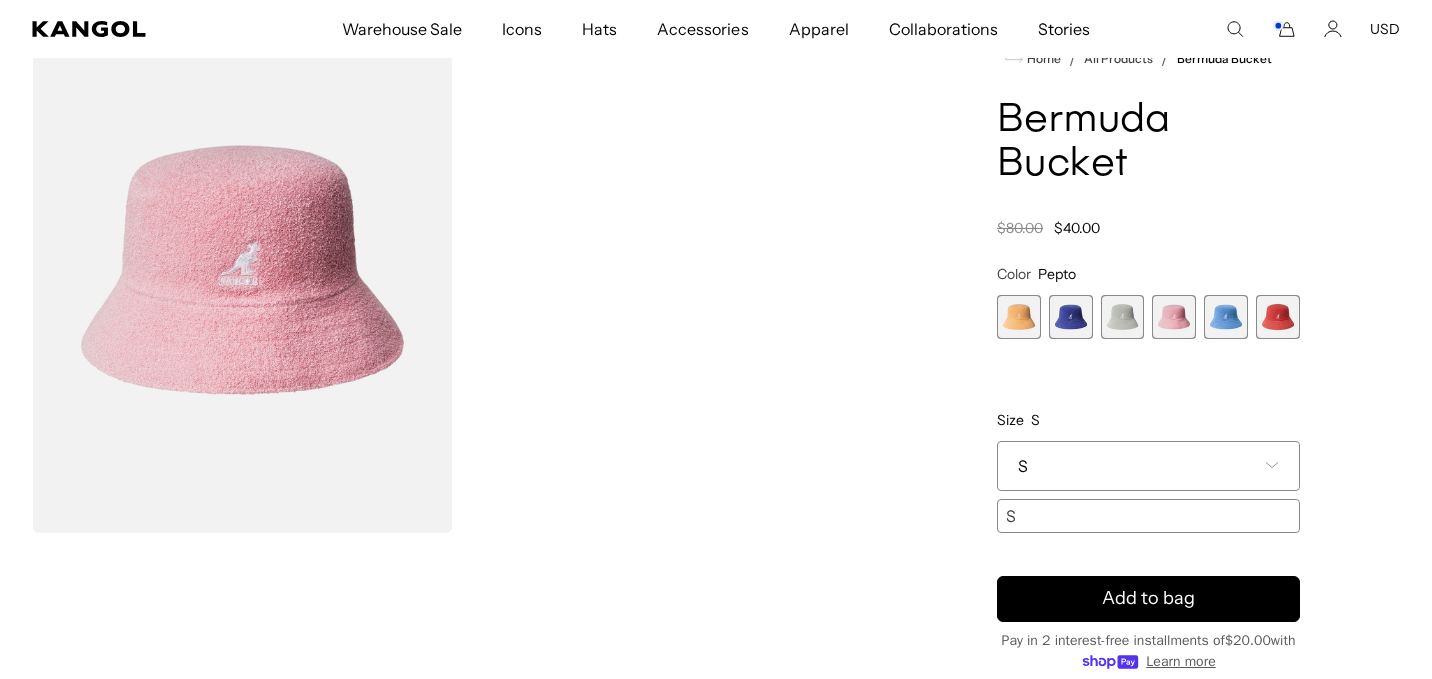 click on "Home
/
All Products
/
Bermuda Bucket
Bermuda Bucket
Regular price
$40.00
Regular price
$80.00
Sale price
$40.00
Color
Pepto
Previous
Next
Papaya Milk
Variant sold out or unavailable
Starry Blue
Variant sold out or unavailable" at bounding box center (1148, 458) 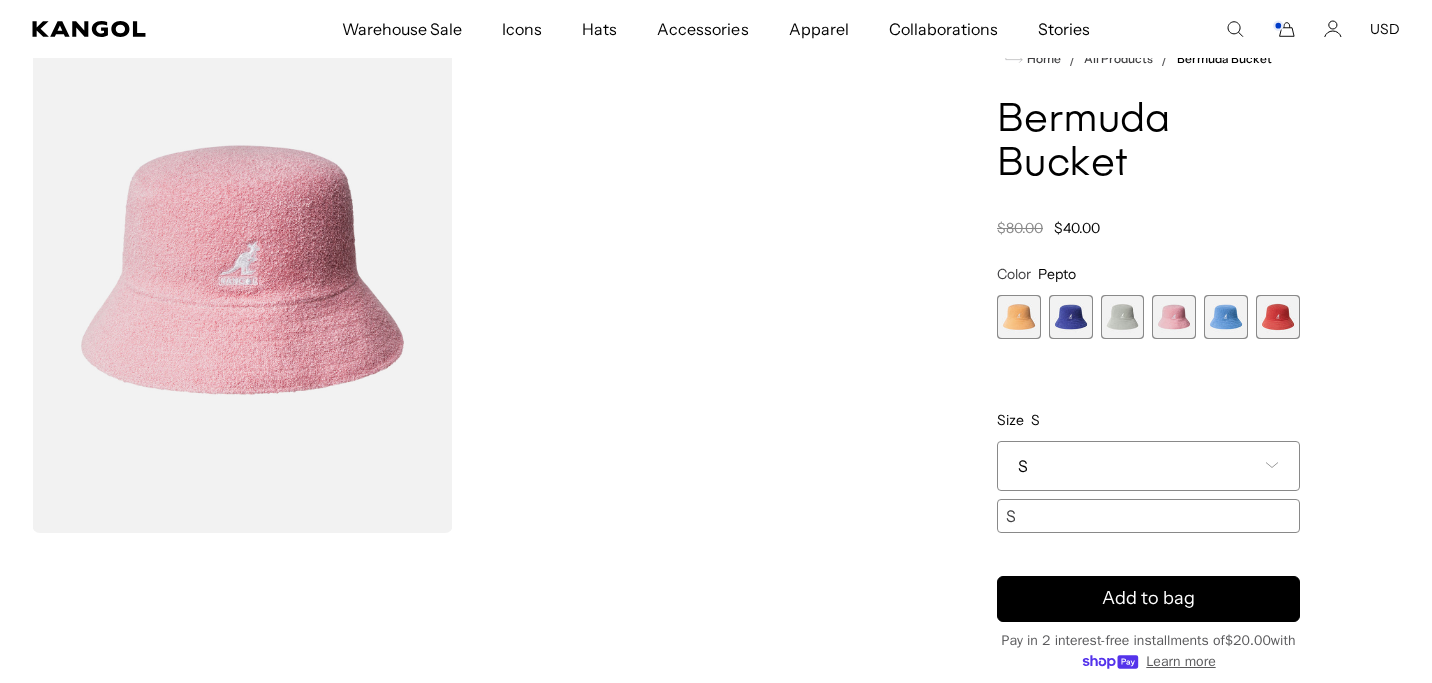 scroll, scrollTop: 0, scrollLeft: 412, axis: horizontal 